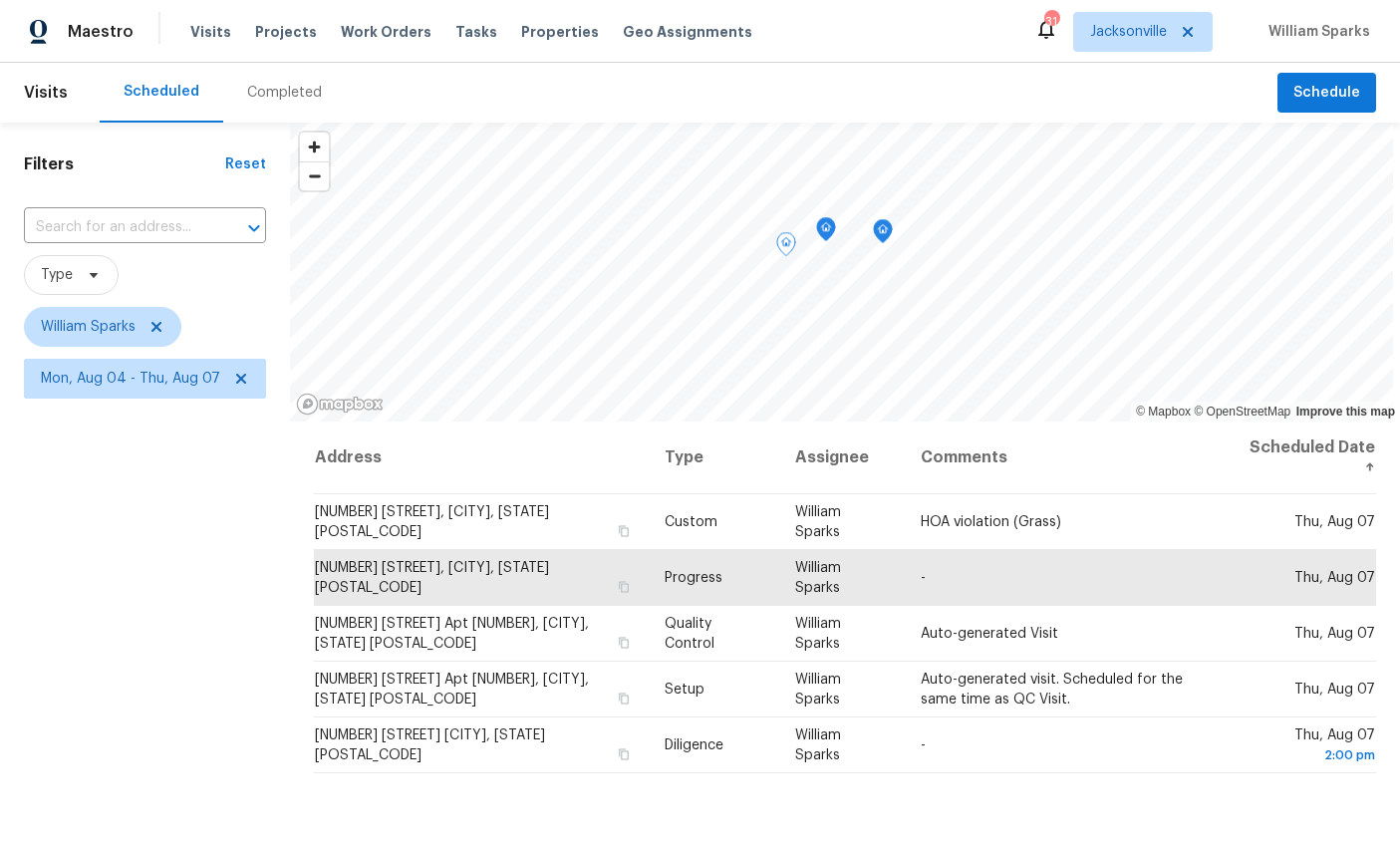 scroll, scrollTop: 0, scrollLeft: 0, axis: both 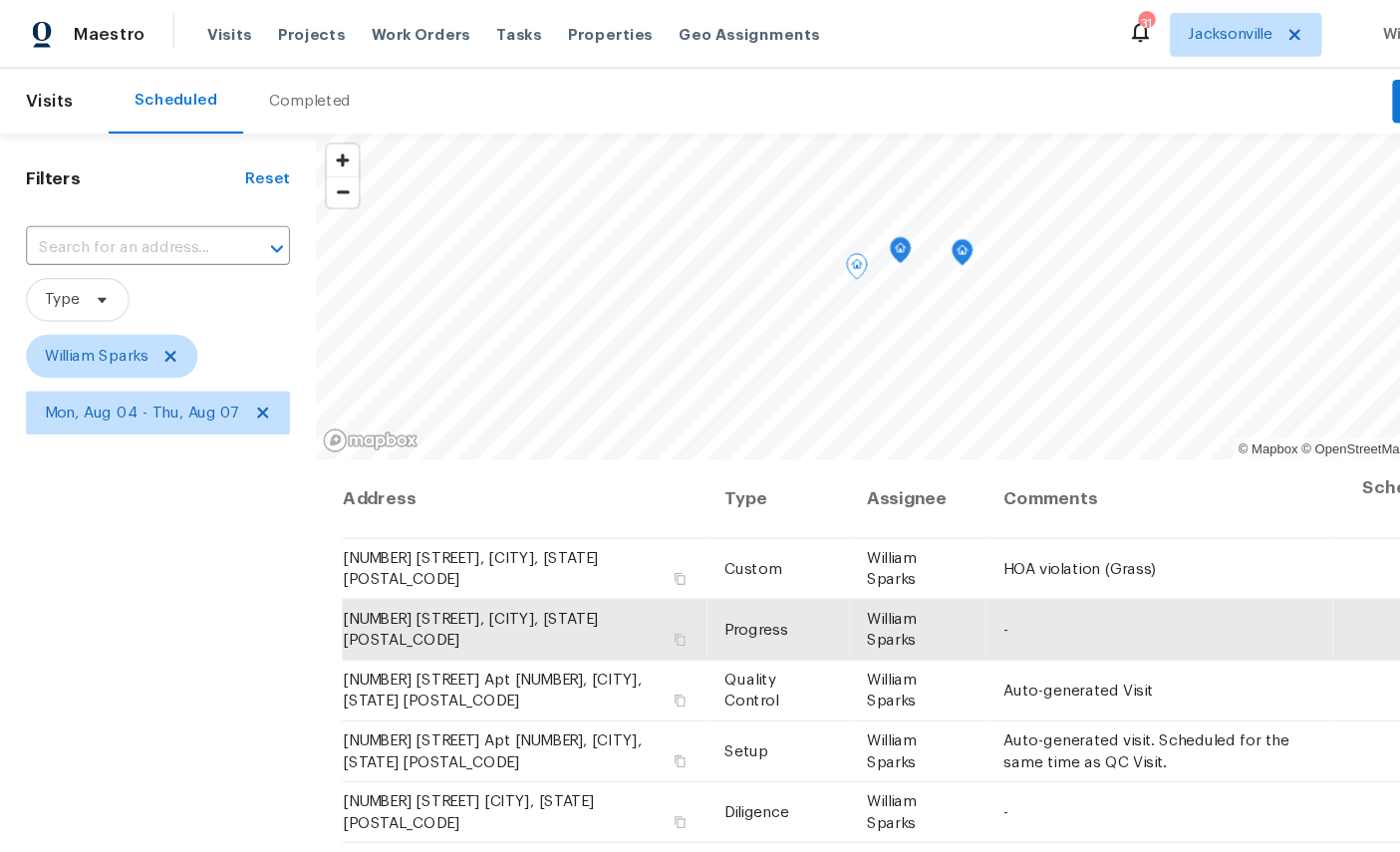click on "Filters Reset ​ Type [NAME] [NAME] Mon, Aug 04 - Thu, Aug 07" at bounding box center [144, 613] 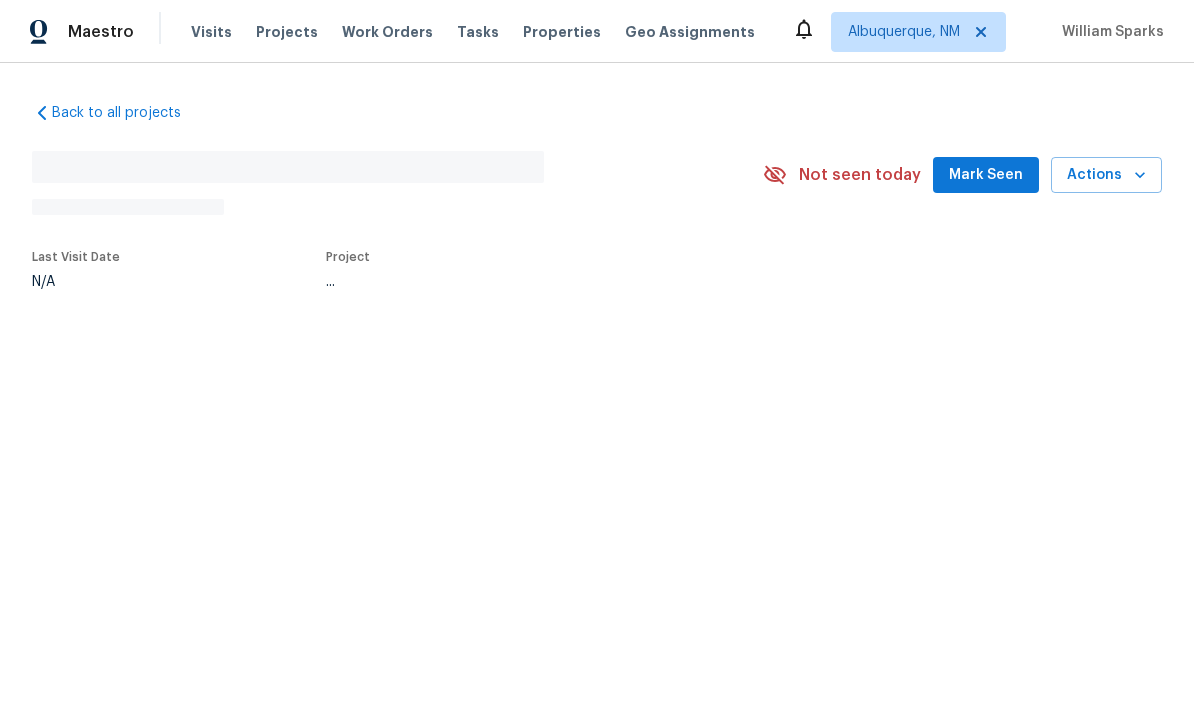 scroll, scrollTop: 0, scrollLeft: 0, axis: both 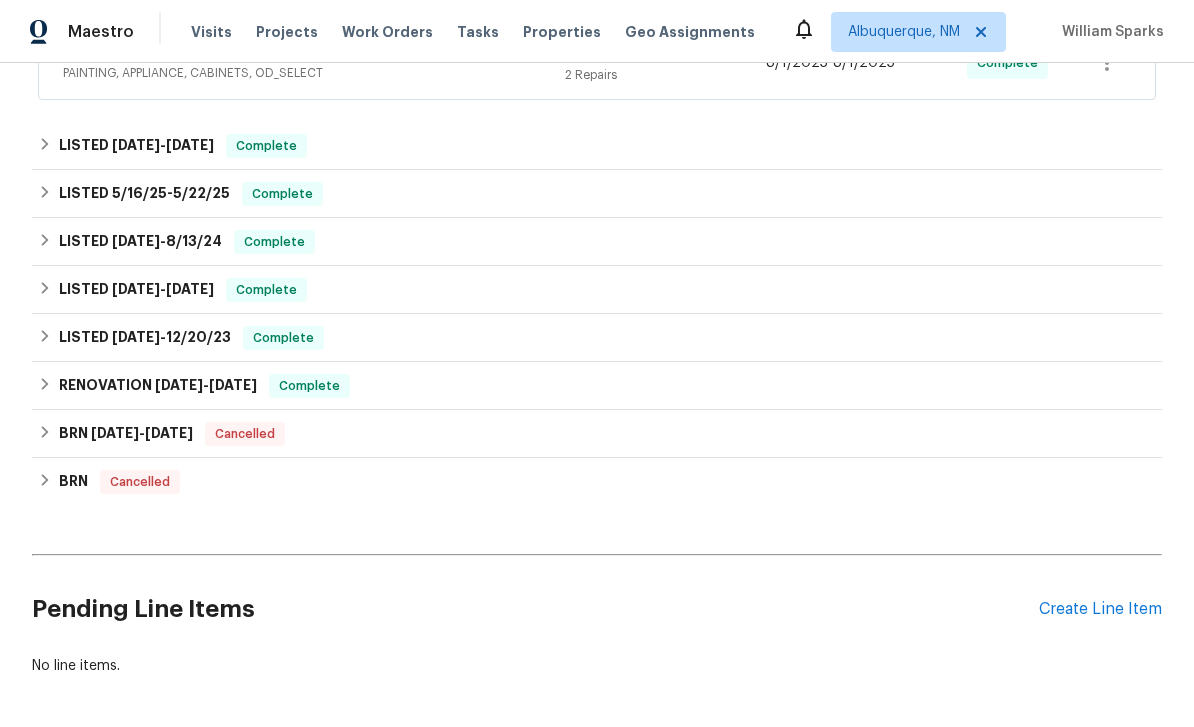click on "Create Line Item" at bounding box center [1100, 609] 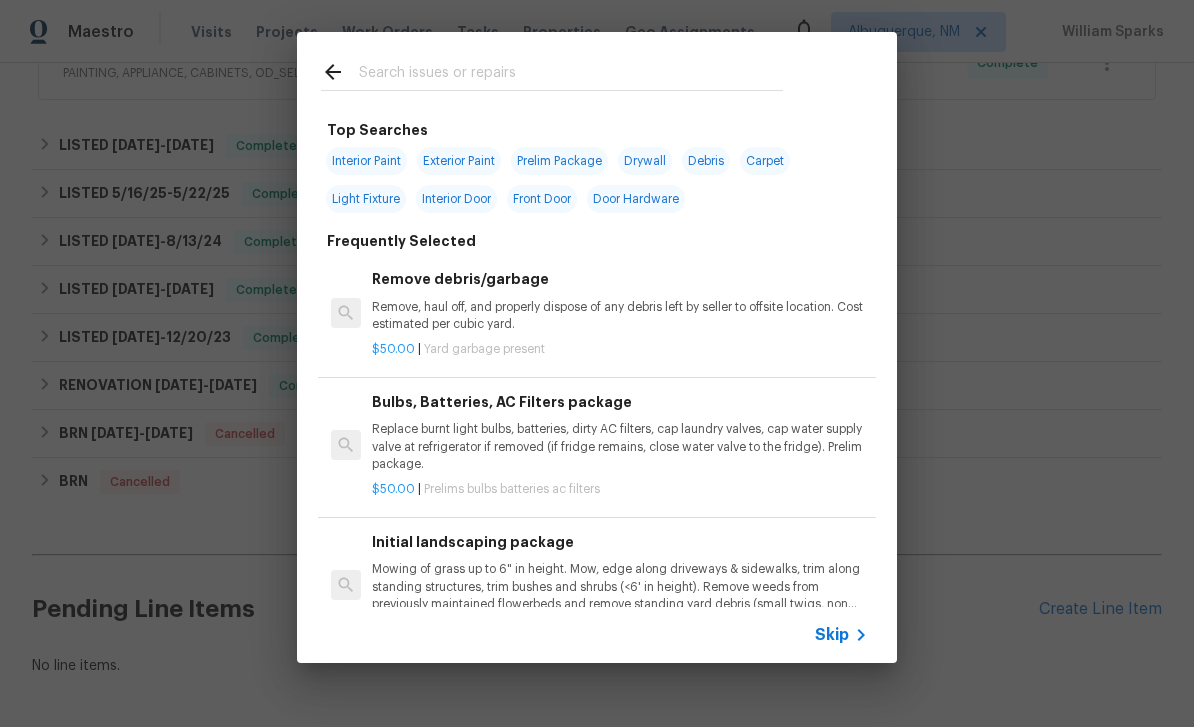 click at bounding box center (571, 75) 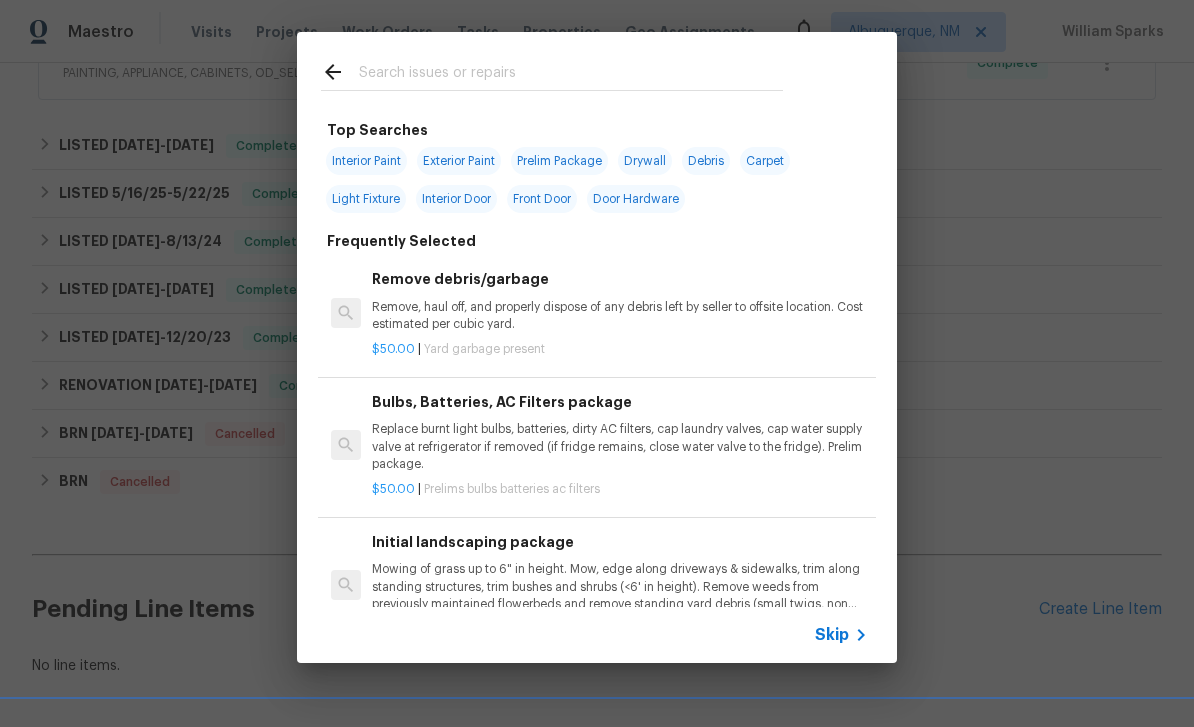 click at bounding box center [552, 71] 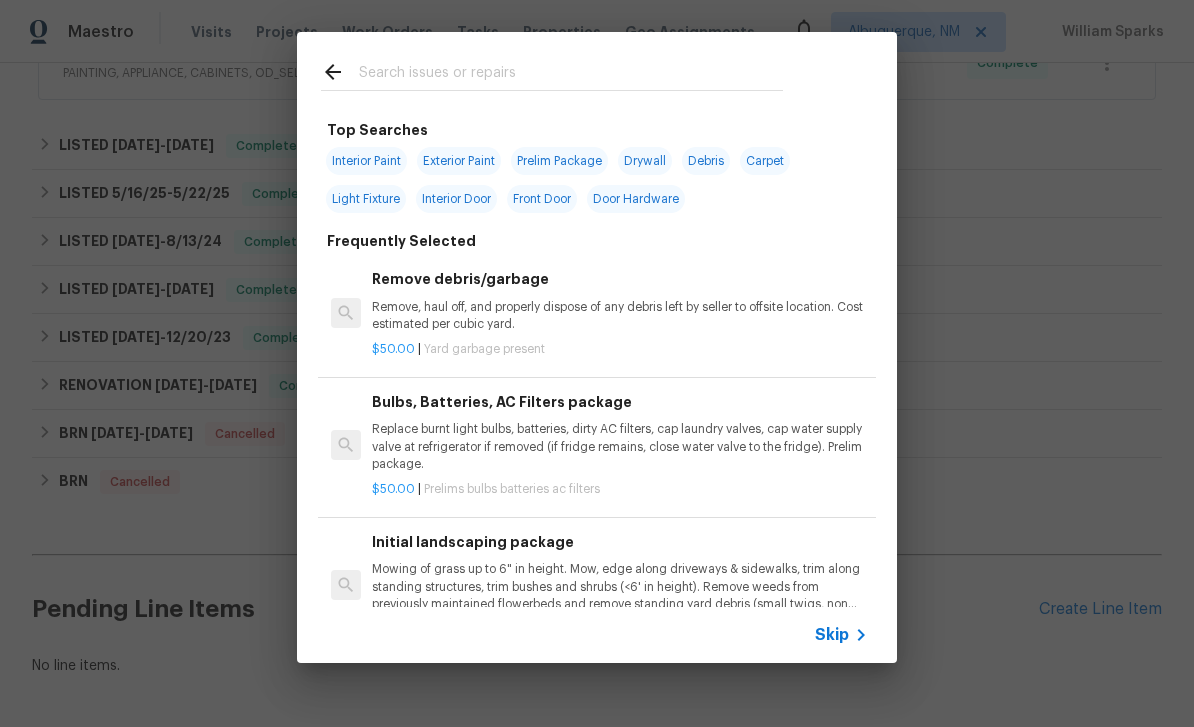 click at bounding box center [571, 75] 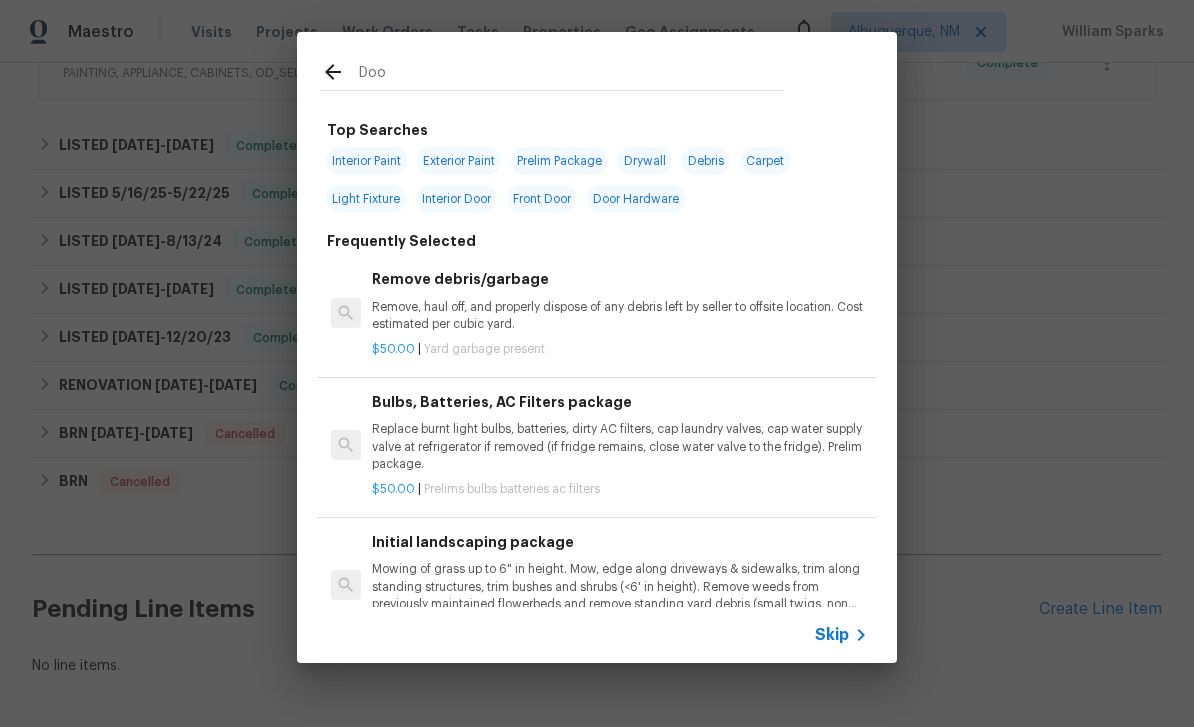 type on "Door" 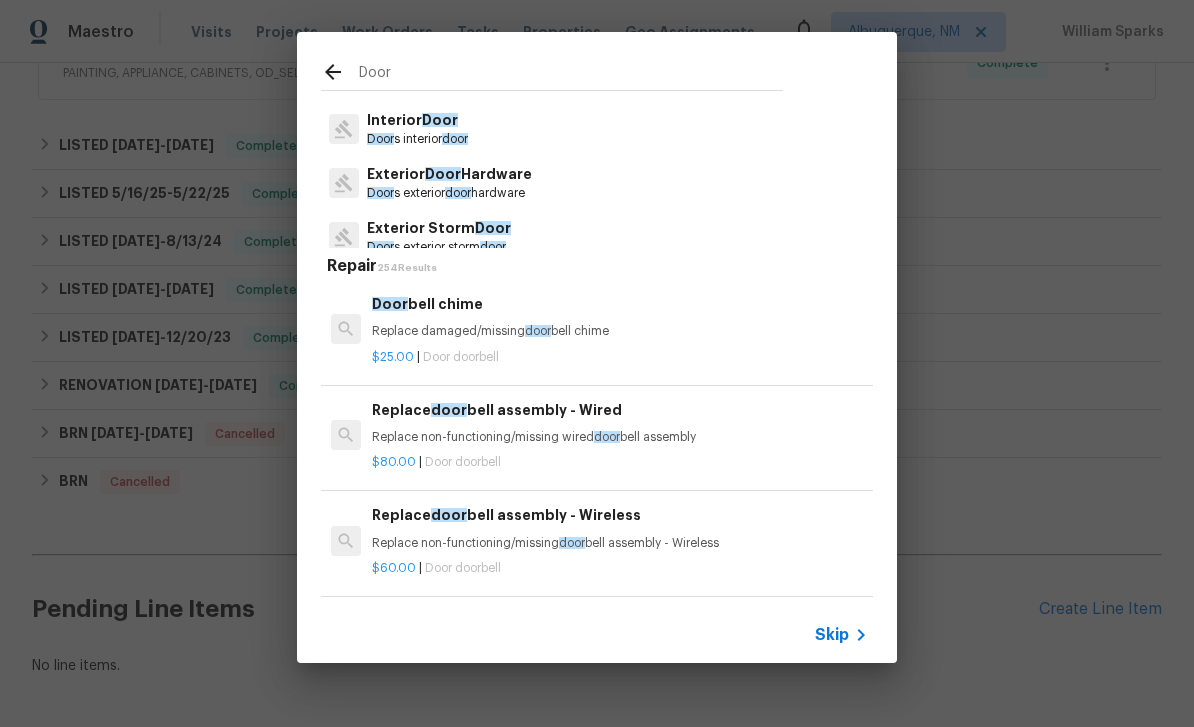 scroll, scrollTop: 98, scrollLeft: 0, axis: vertical 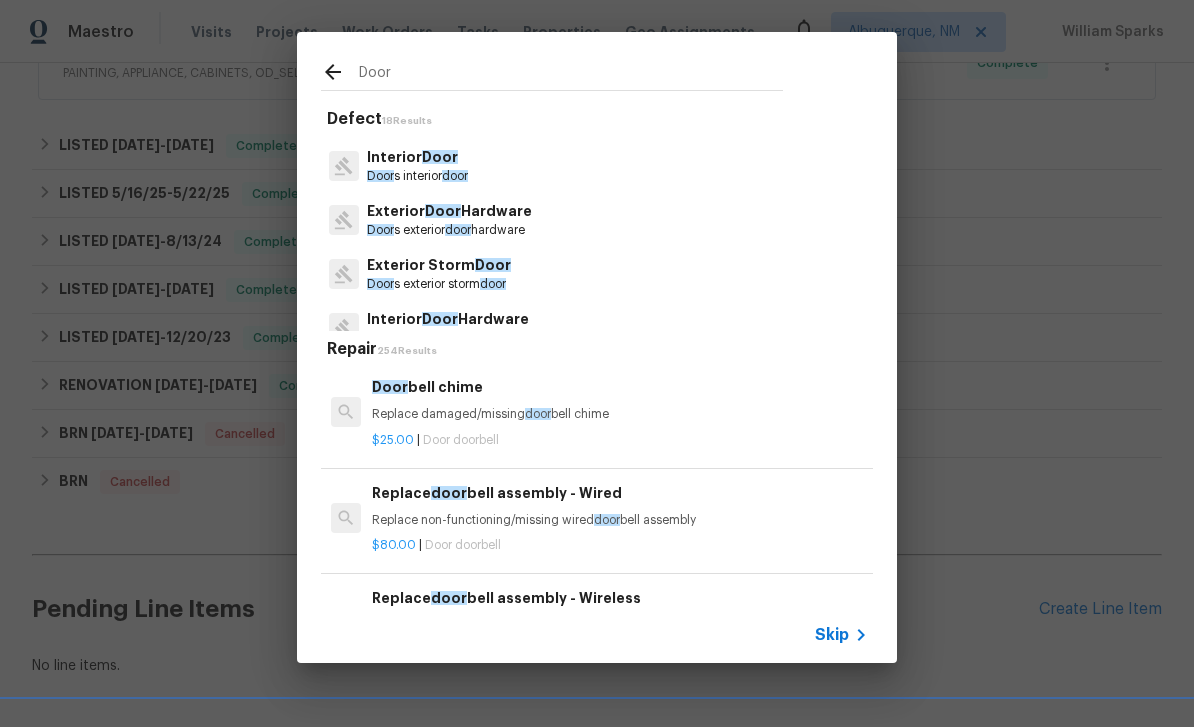 click on "Exterior Storm  Door" at bounding box center (439, 265) 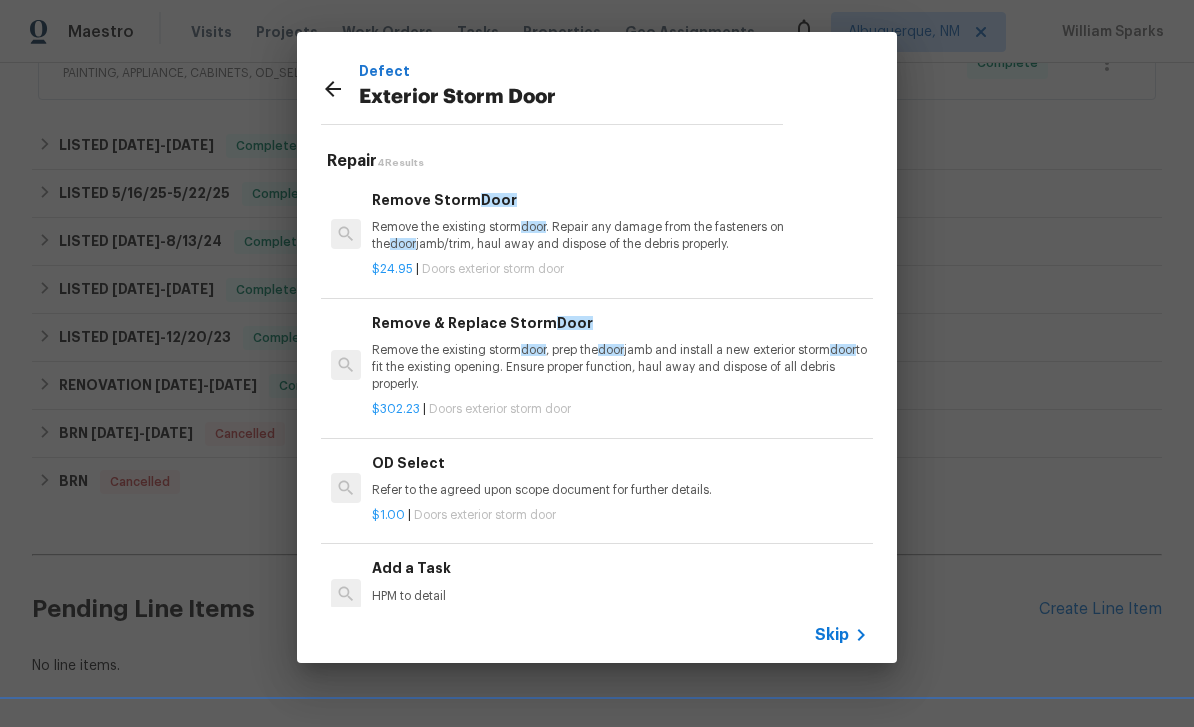 click on "Add a Task" at bounding box center (620, 568) 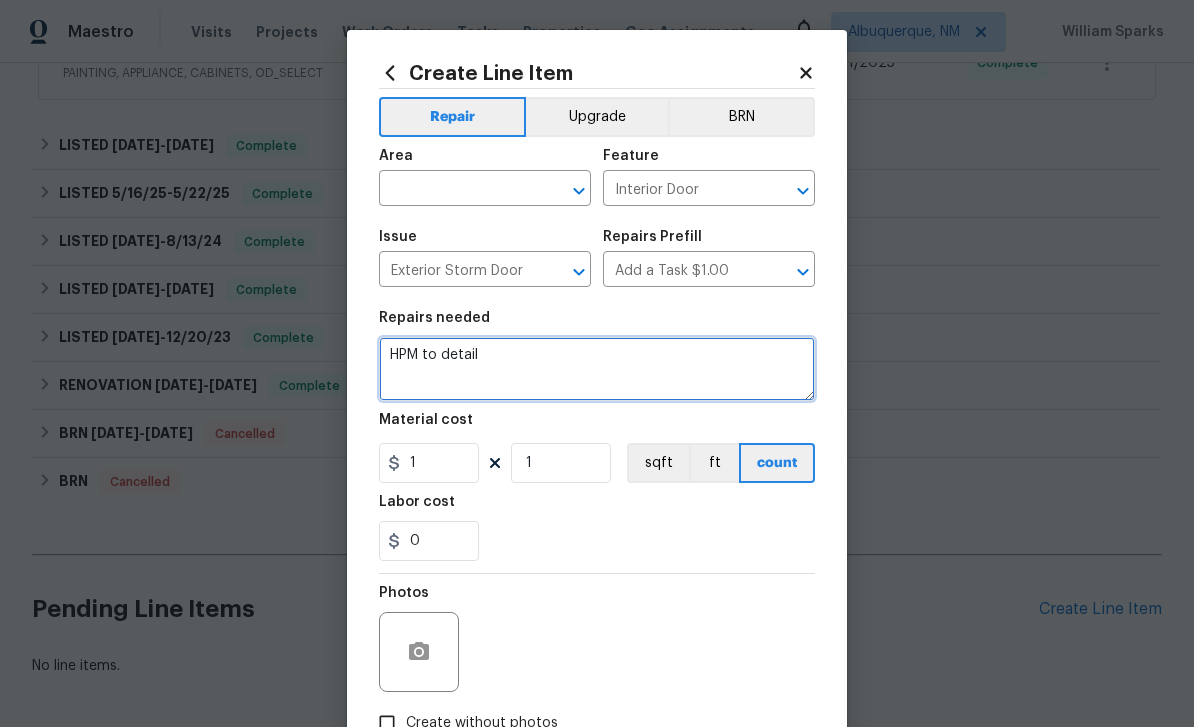 click on "HPM to detail" at bounding box center (597, 369) 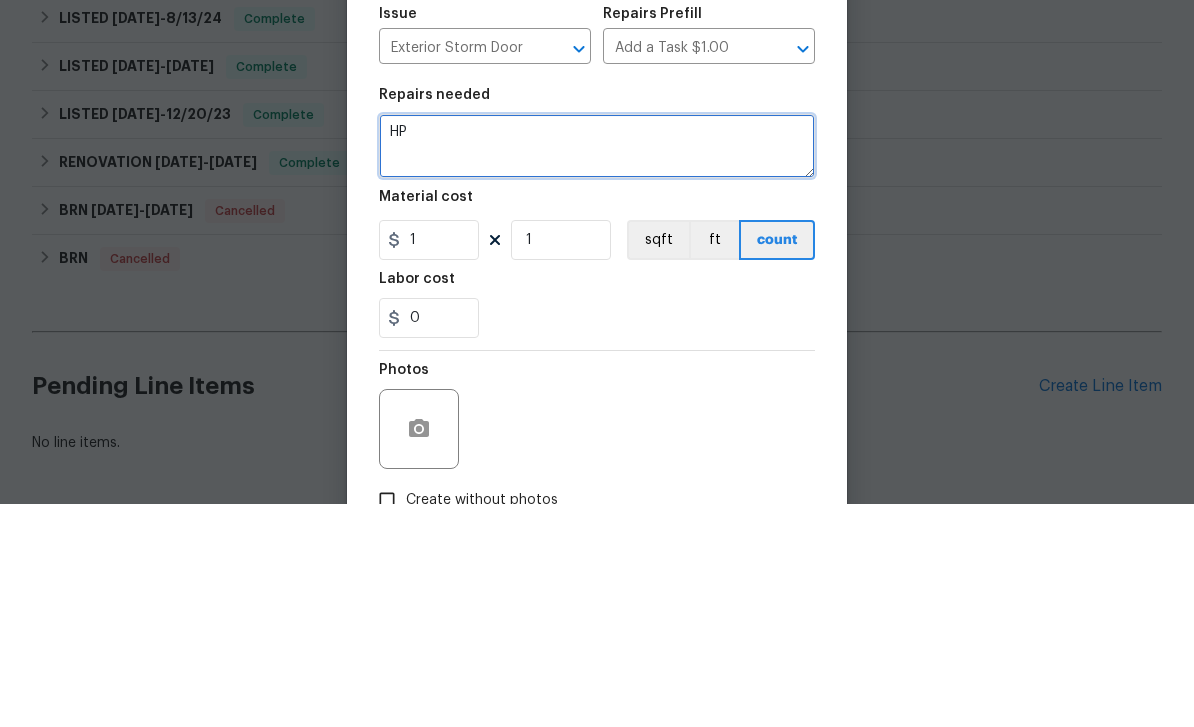 type on "H" 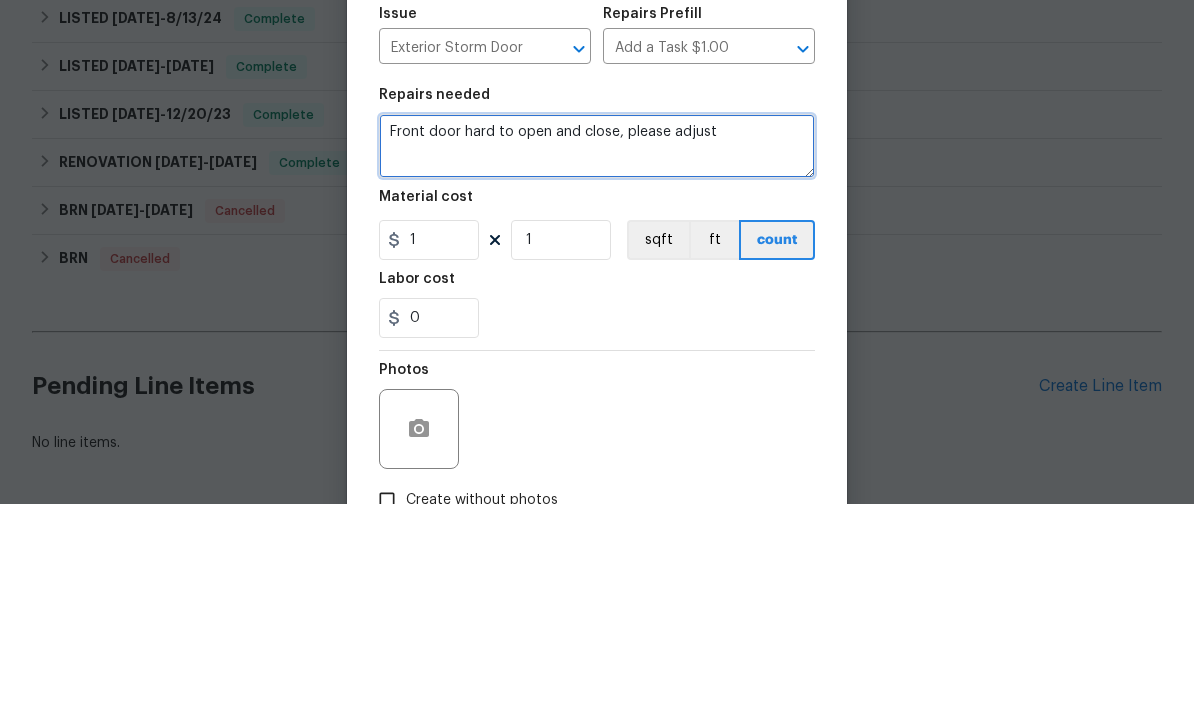 type on "Front door hard to open and close, please adjust" 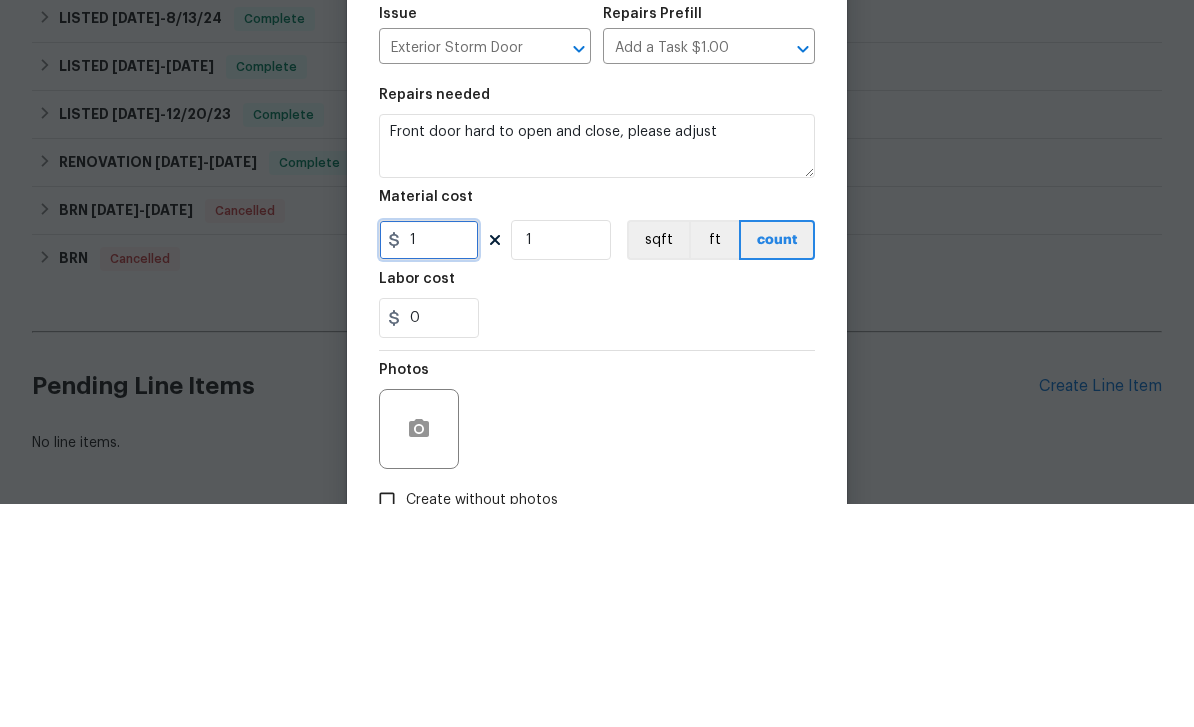 click on "1" at bounding box center [429, 463] 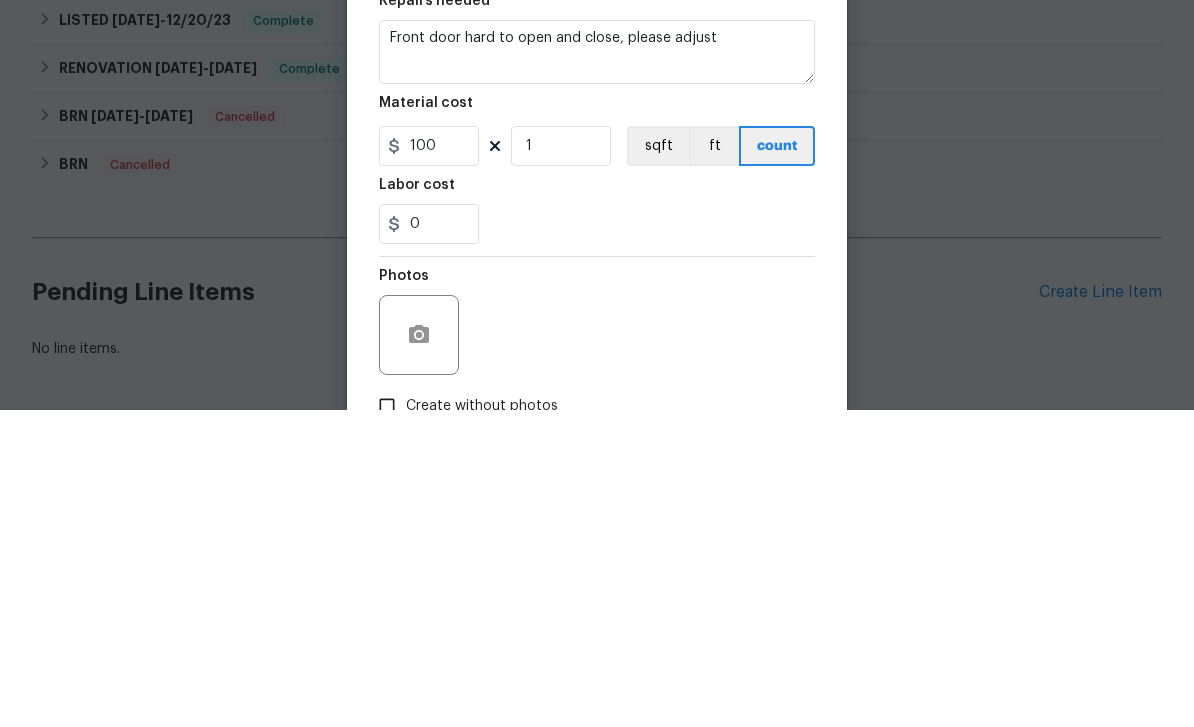 scroll, scrollTop: 64, scrollLeft: 0, axis: vertical 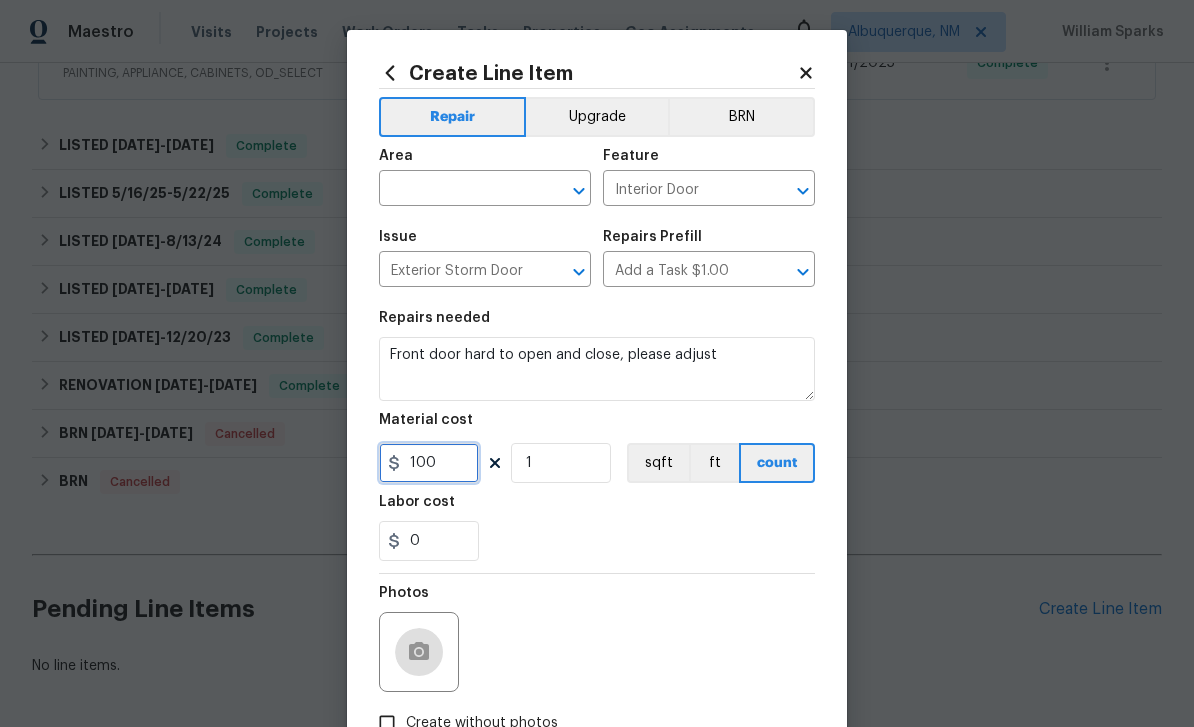 type on "100" 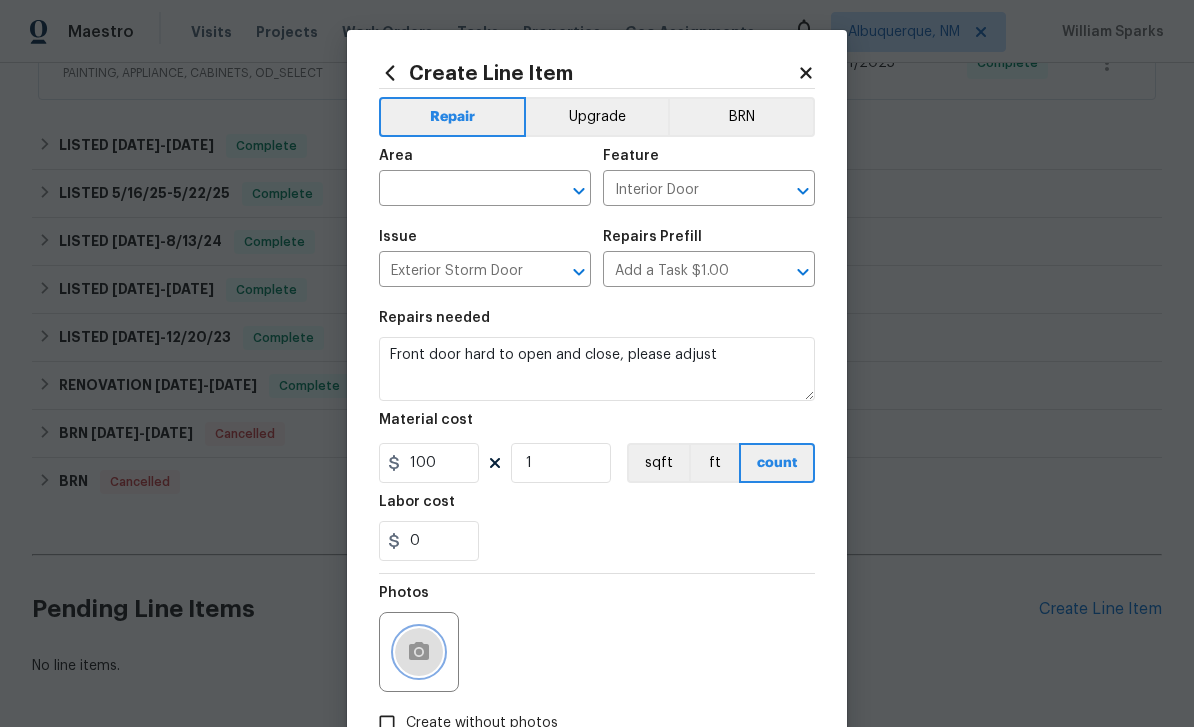 click at bounding box center (419, 652) 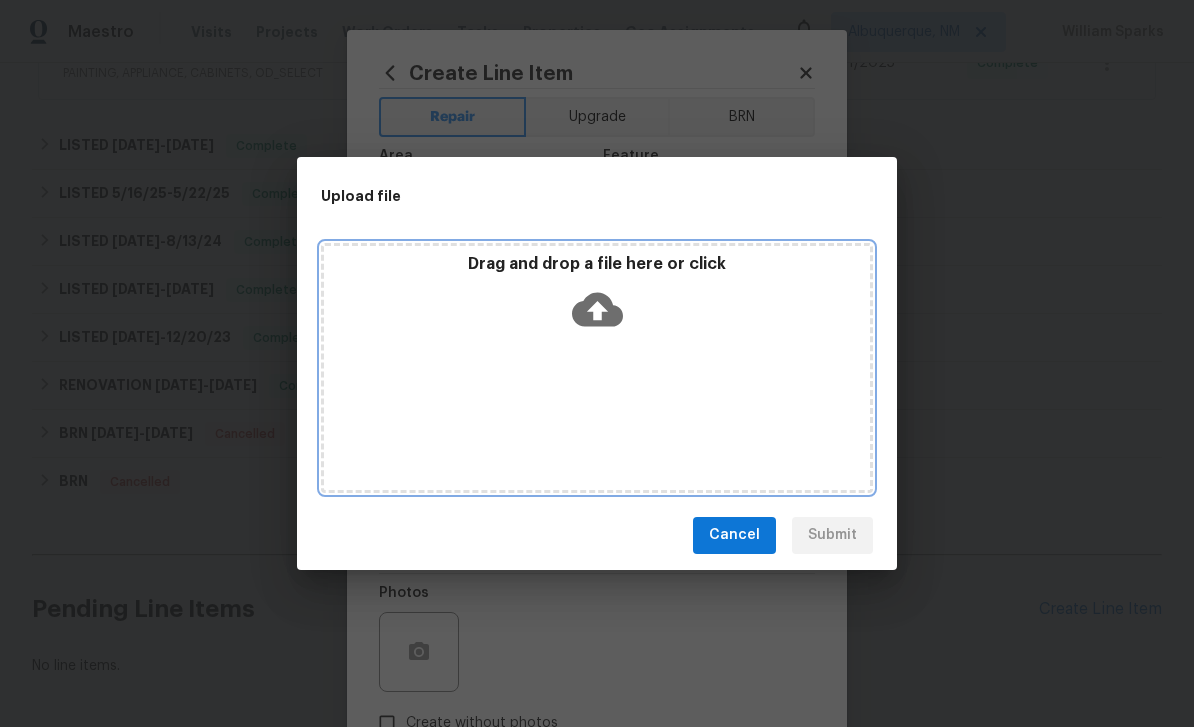 click 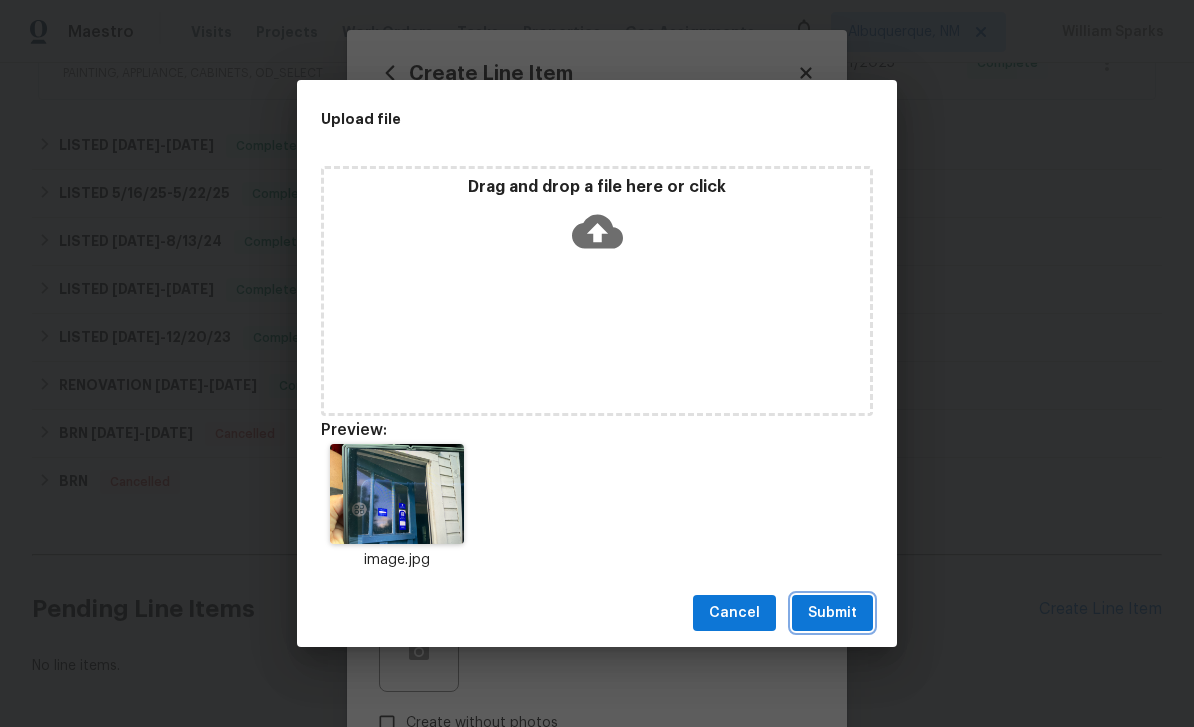 click on "Submit" at bounding box center (832, 613) 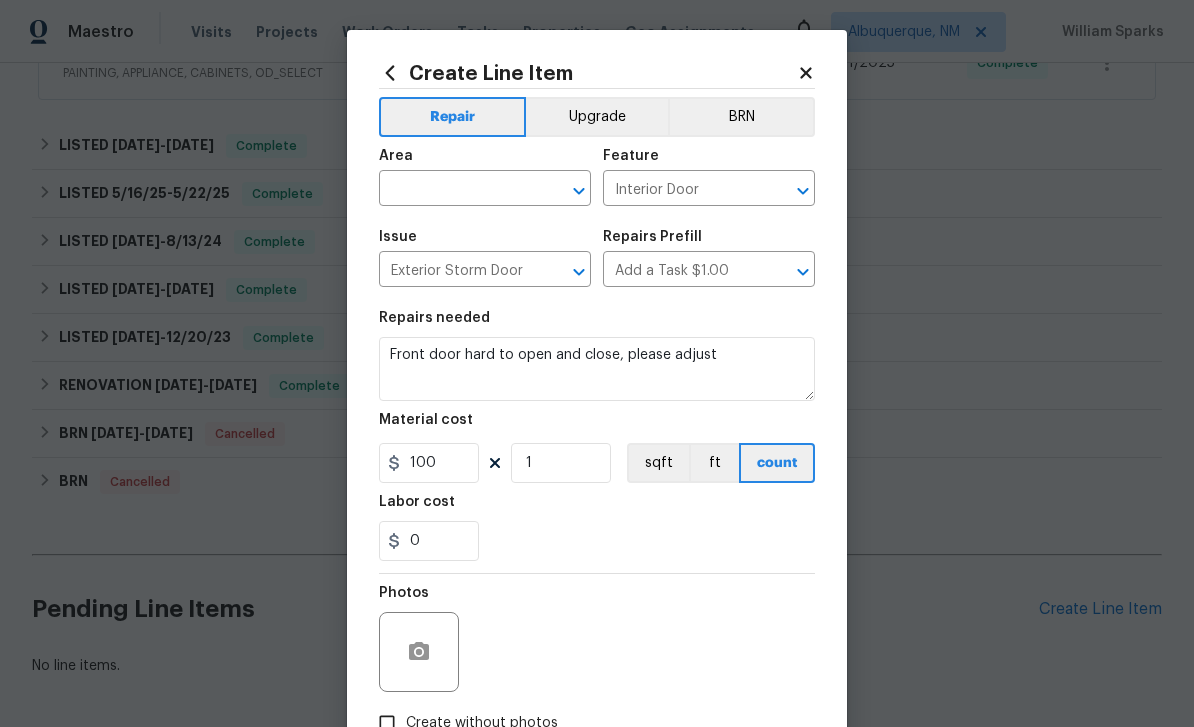 click on "Area" at bounding box center (485, 162) 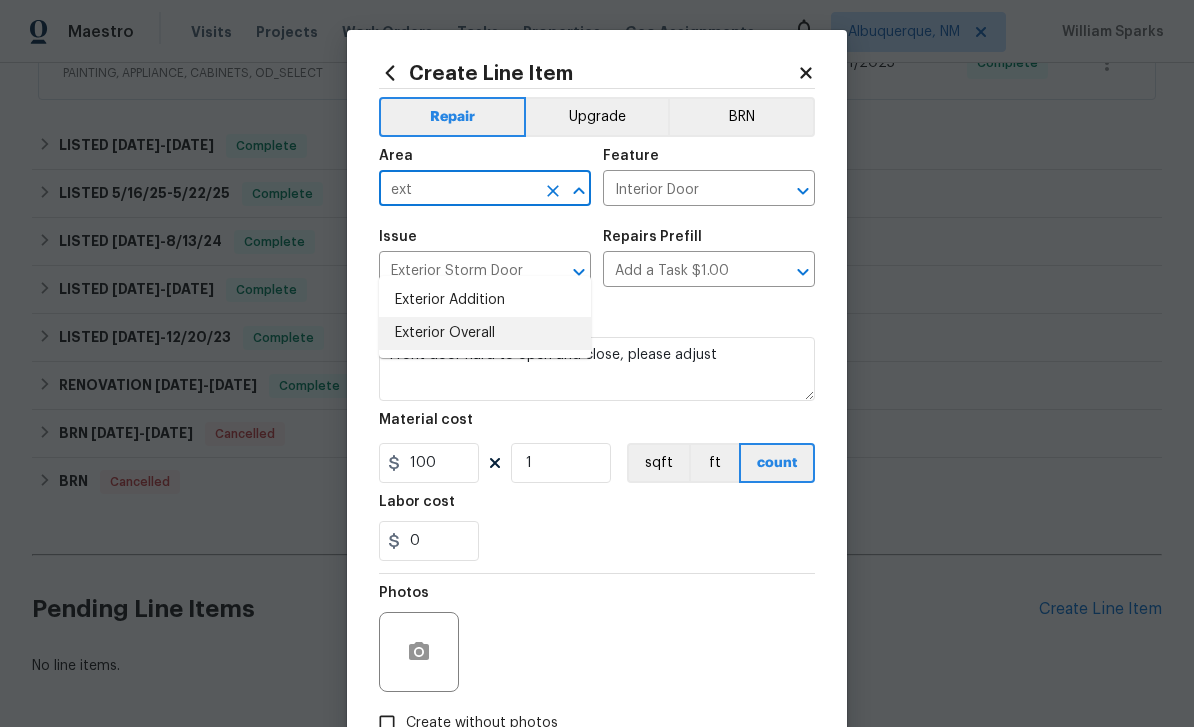 click on "Exterior Overall" at bounding box center [485, 333] 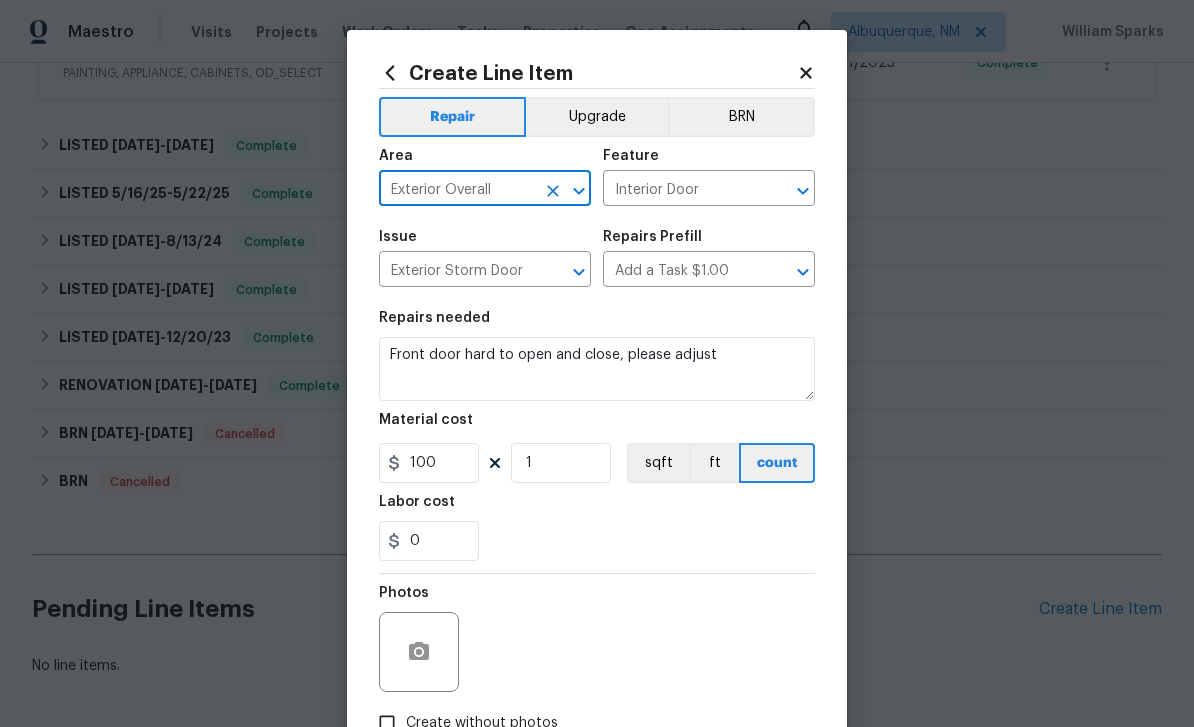 click on "Interior Door" at bounding box center (681, 190) 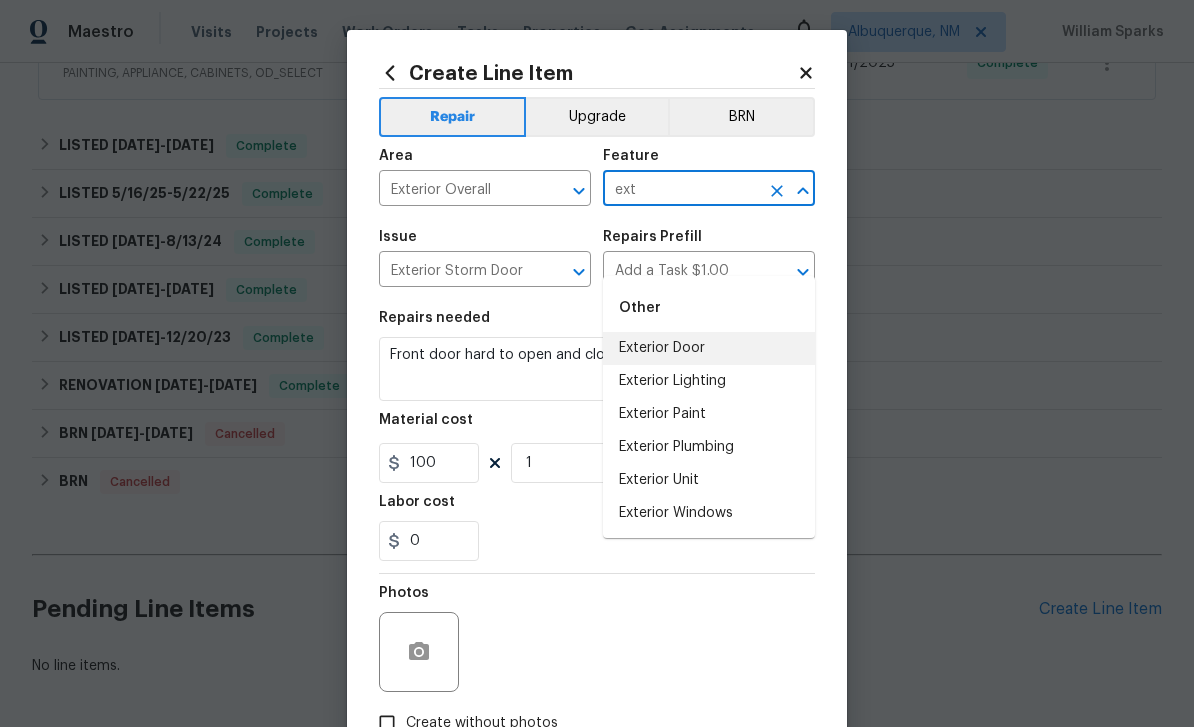 click on "Exterior Door" at bounding box center (709, 348) 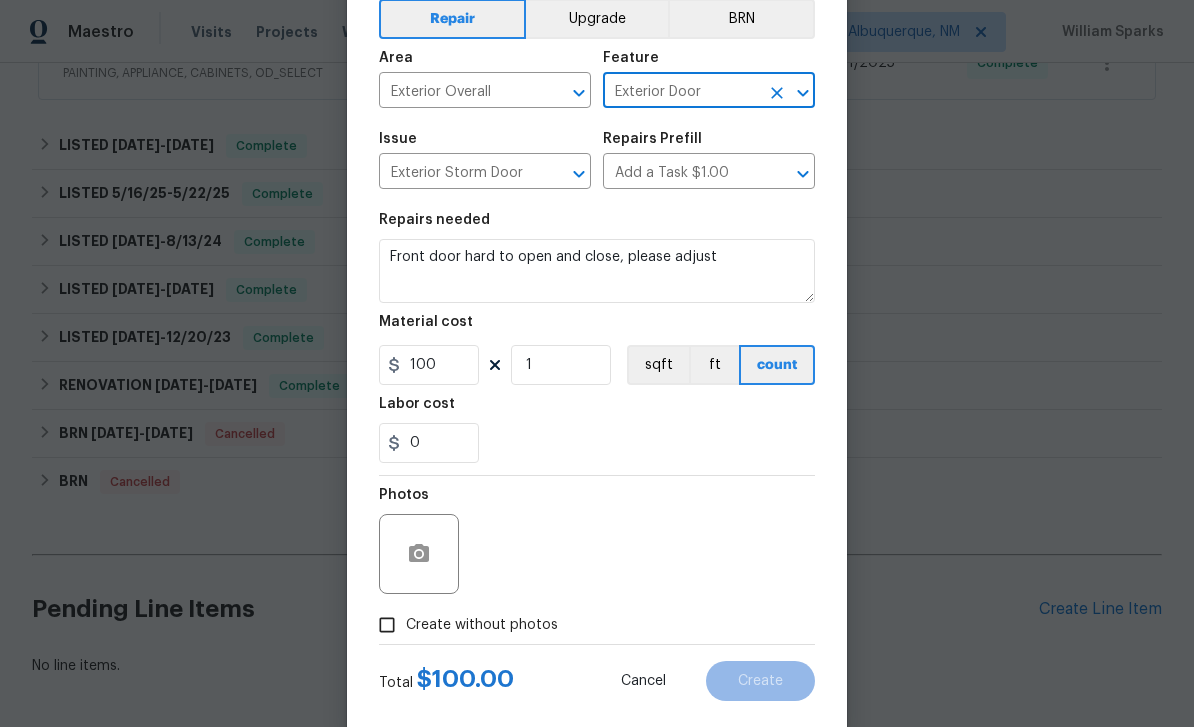 scroll, scrollTop: 114, scrollLeft: 0, axis: vertical 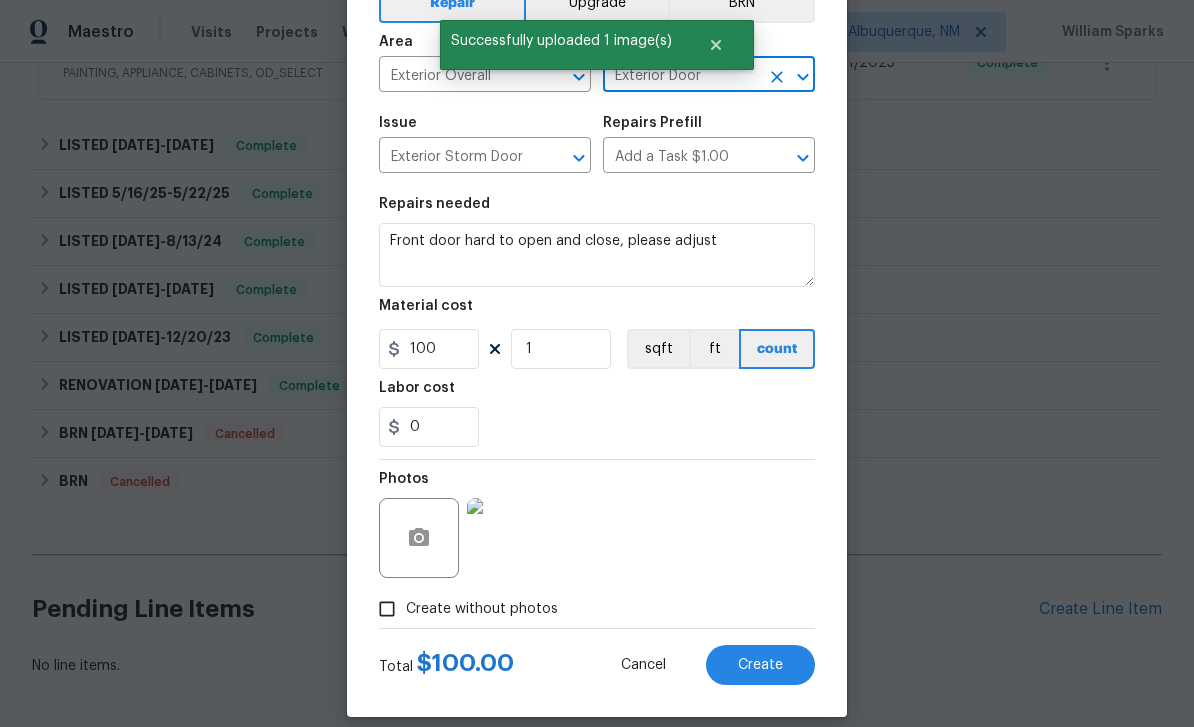 click on "Create" at bounding box center [760, 665] 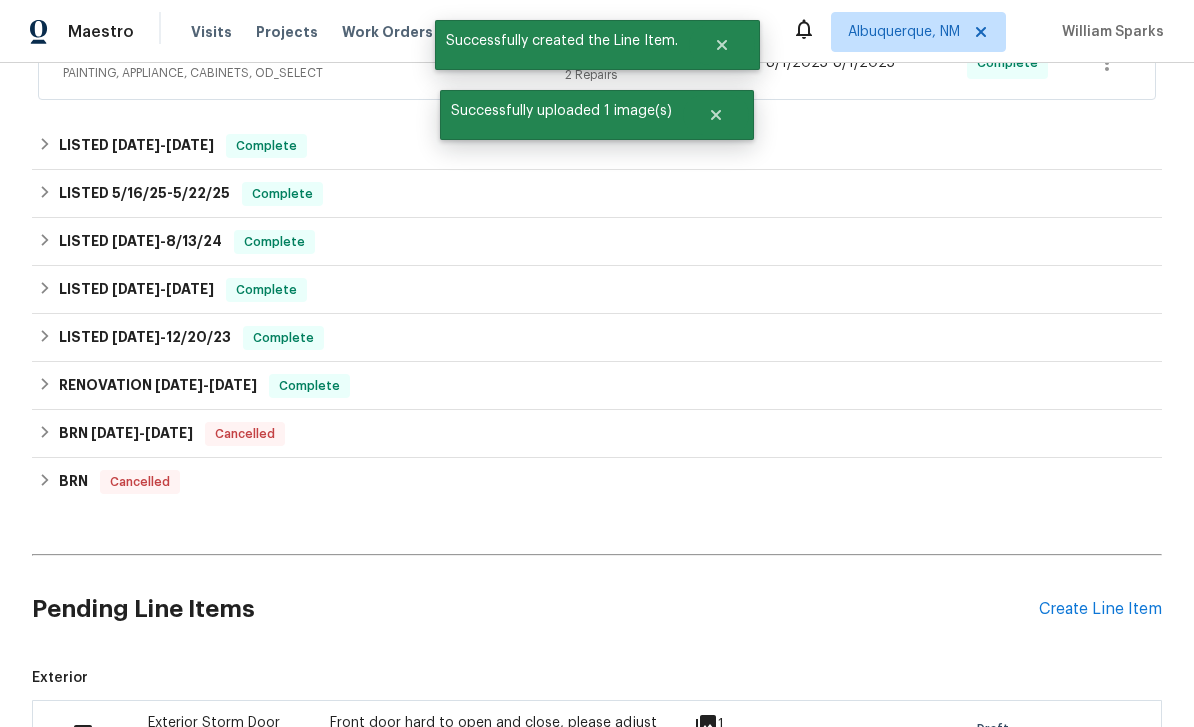 click on "Create Line Item" at bounding box center [1100, 609] 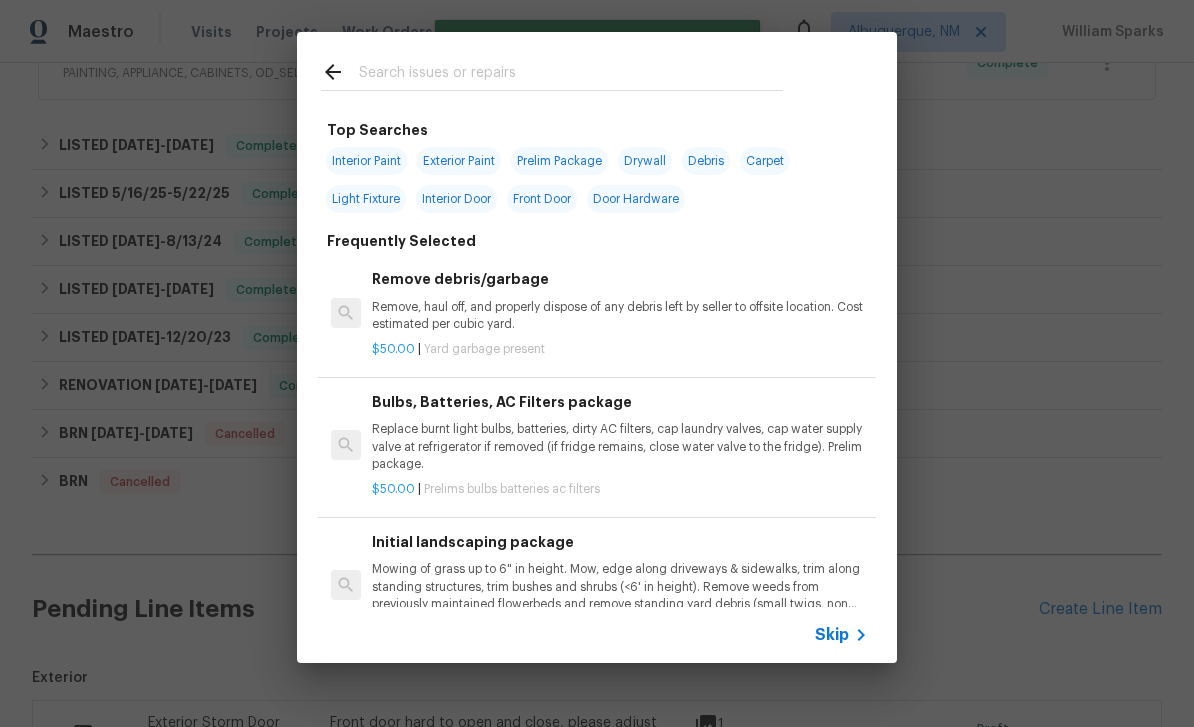 click at bounding box center [571, 75] 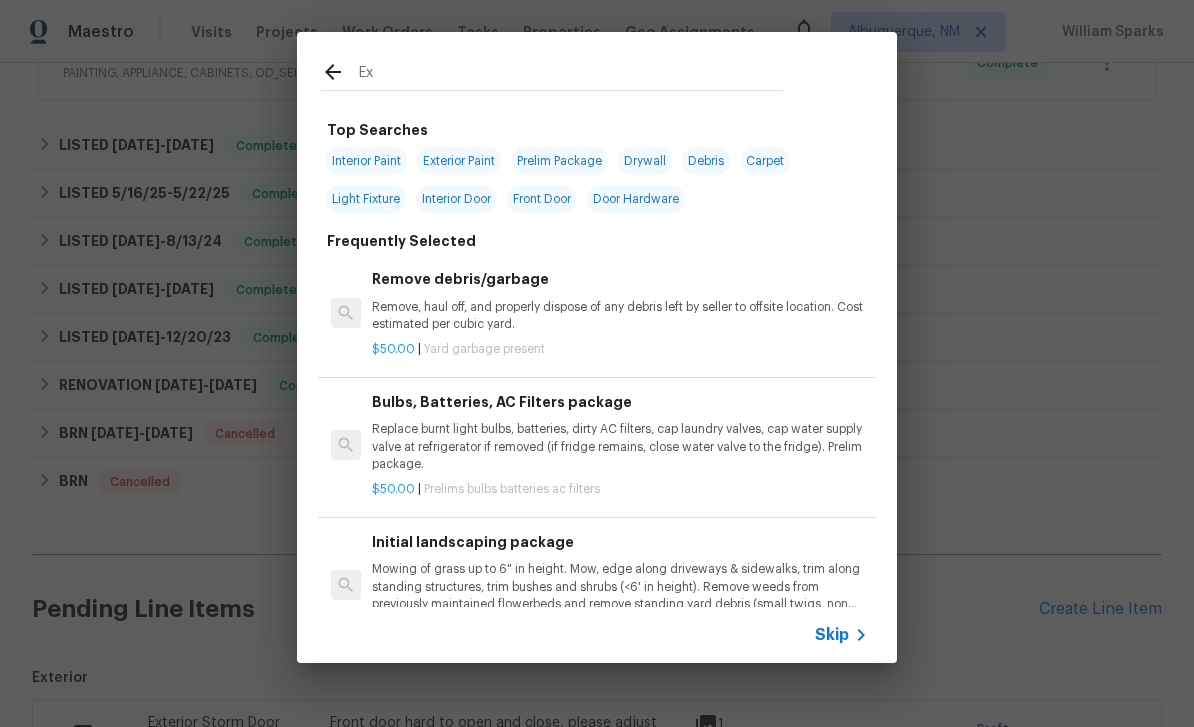 type on "Ext" 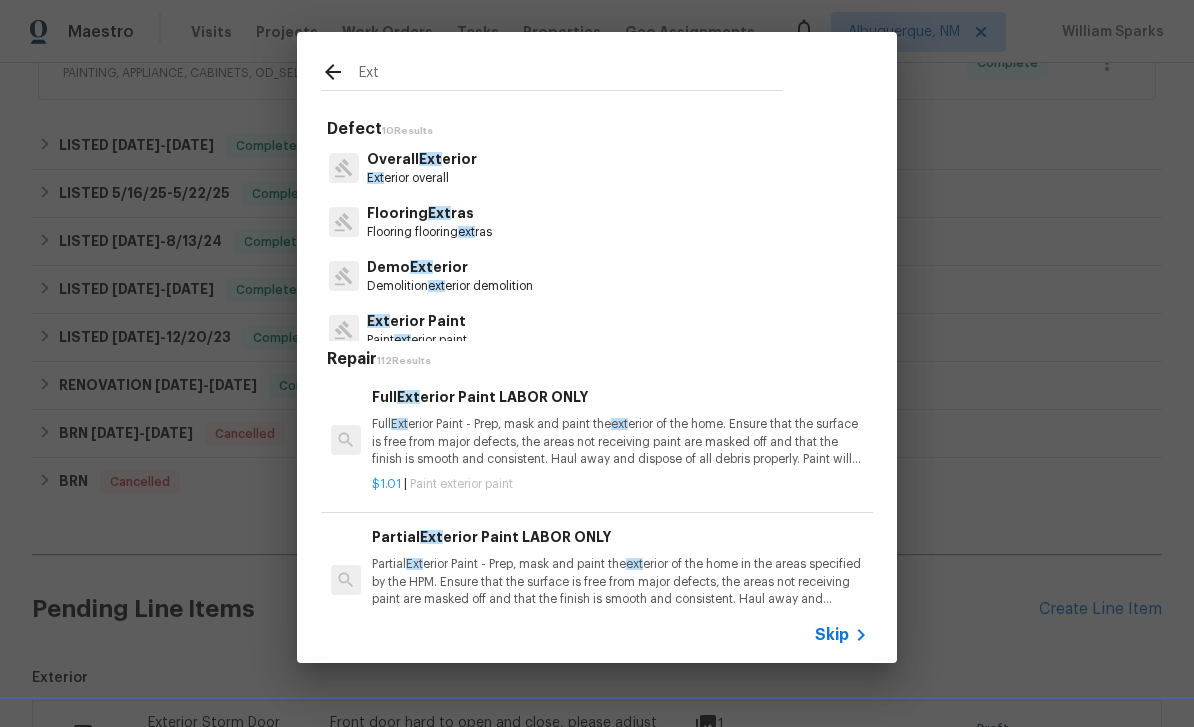 click on "Overall  Ext erior" at bounding box center (422, 159) 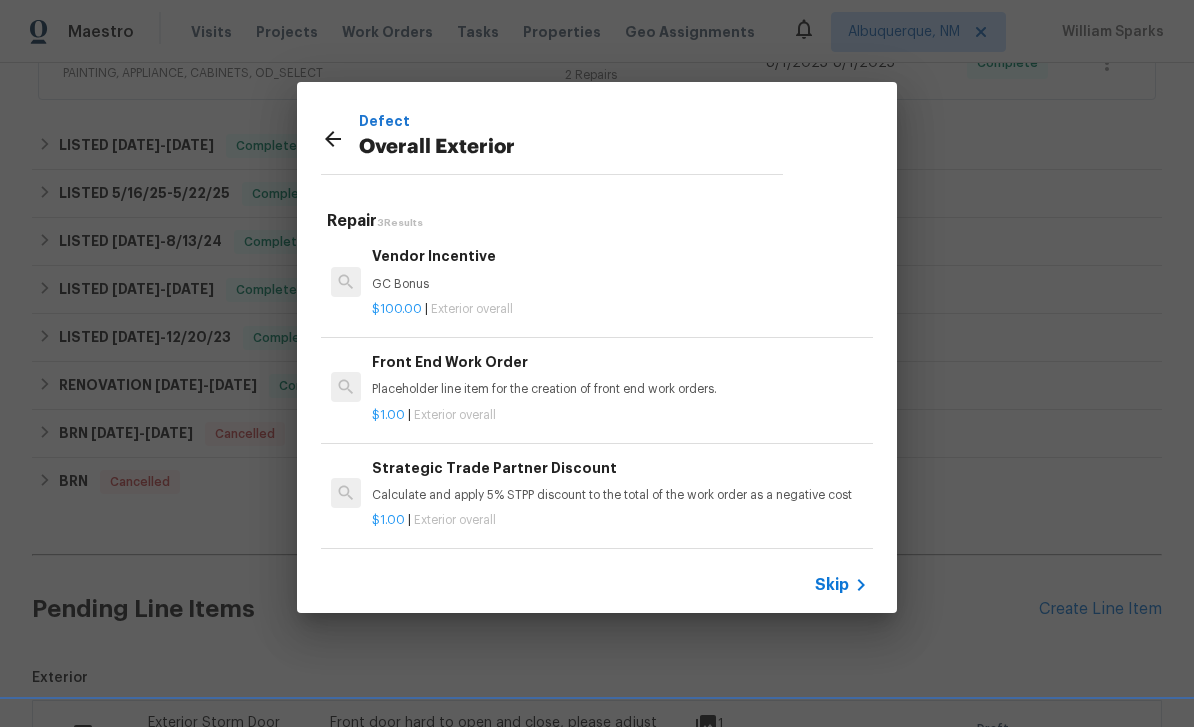 scroll, scrollTop: 3, scrollLeft: 0, axis: vertical 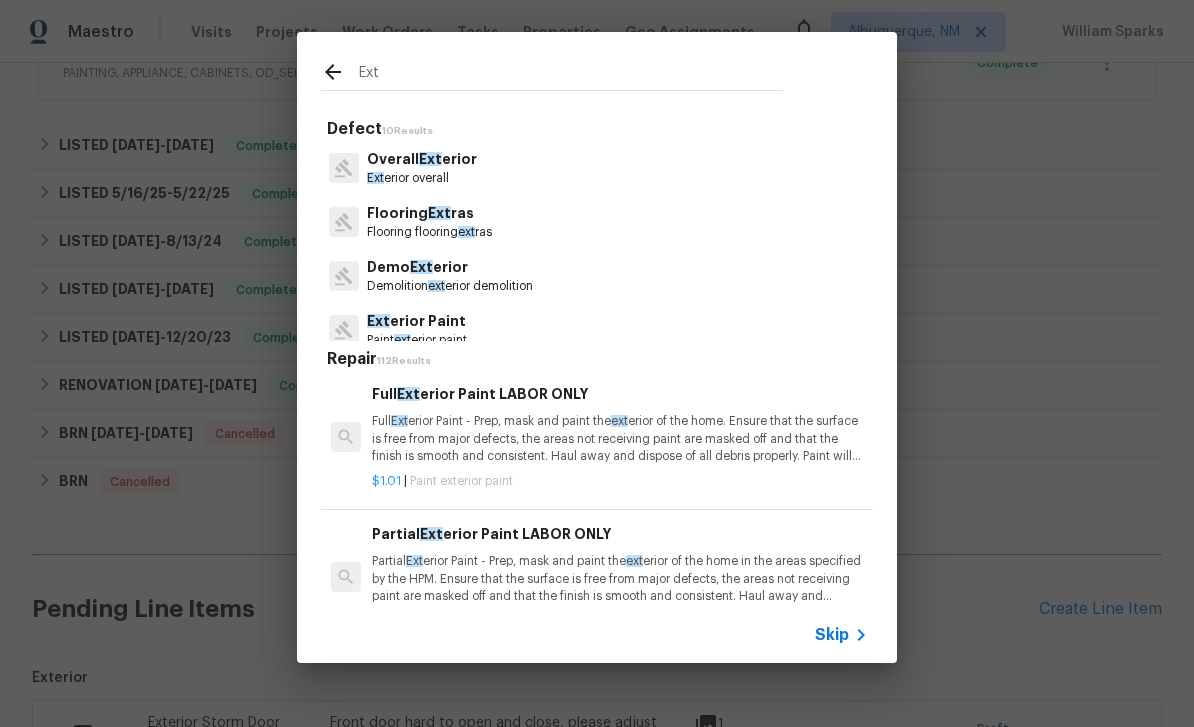 click on "Ext" at bounding box center (571, 75) 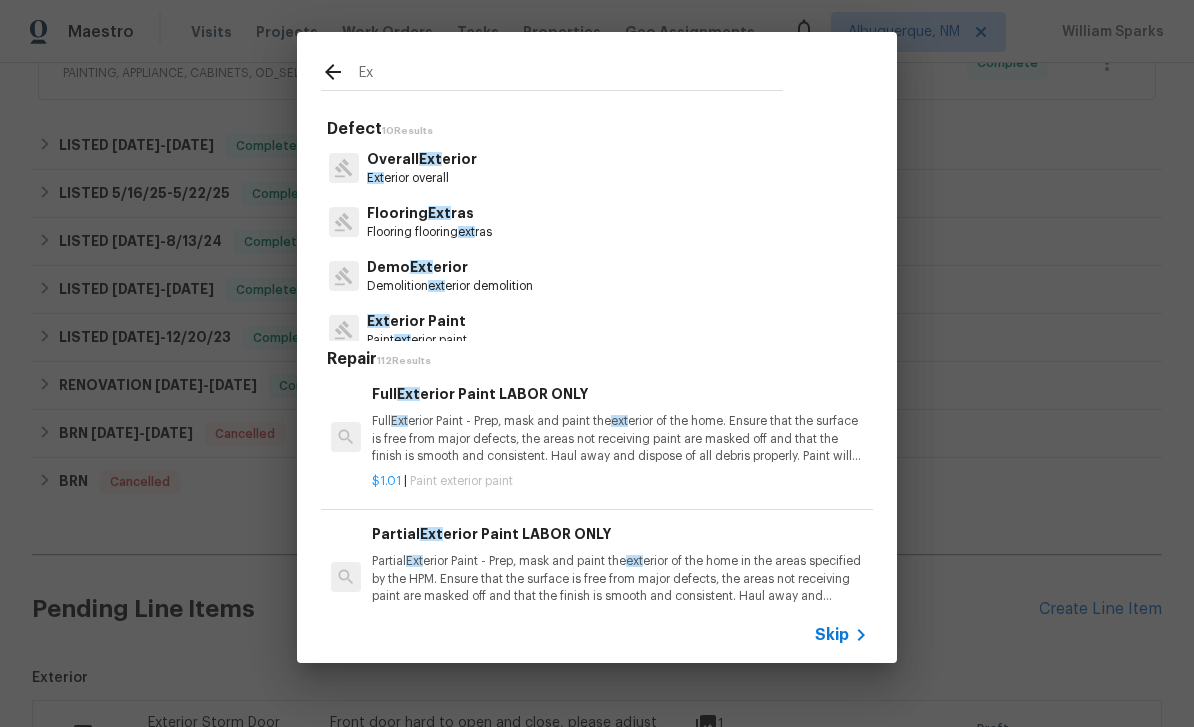 type on "E" 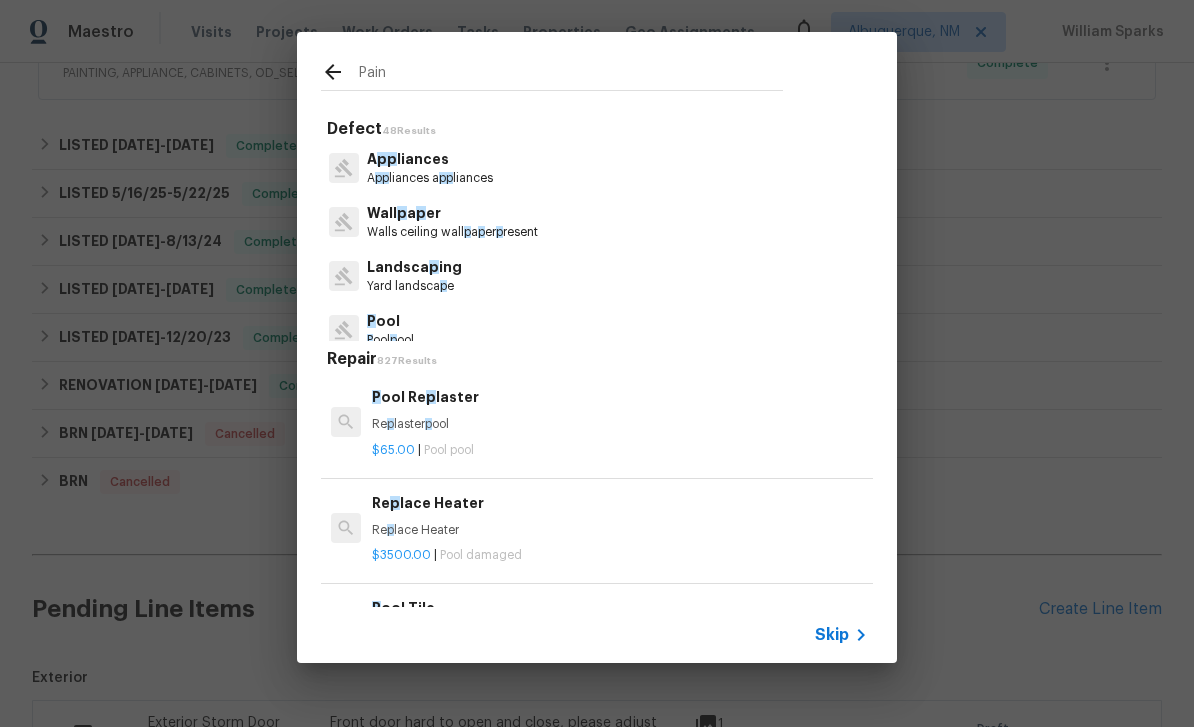 type on "Paint" 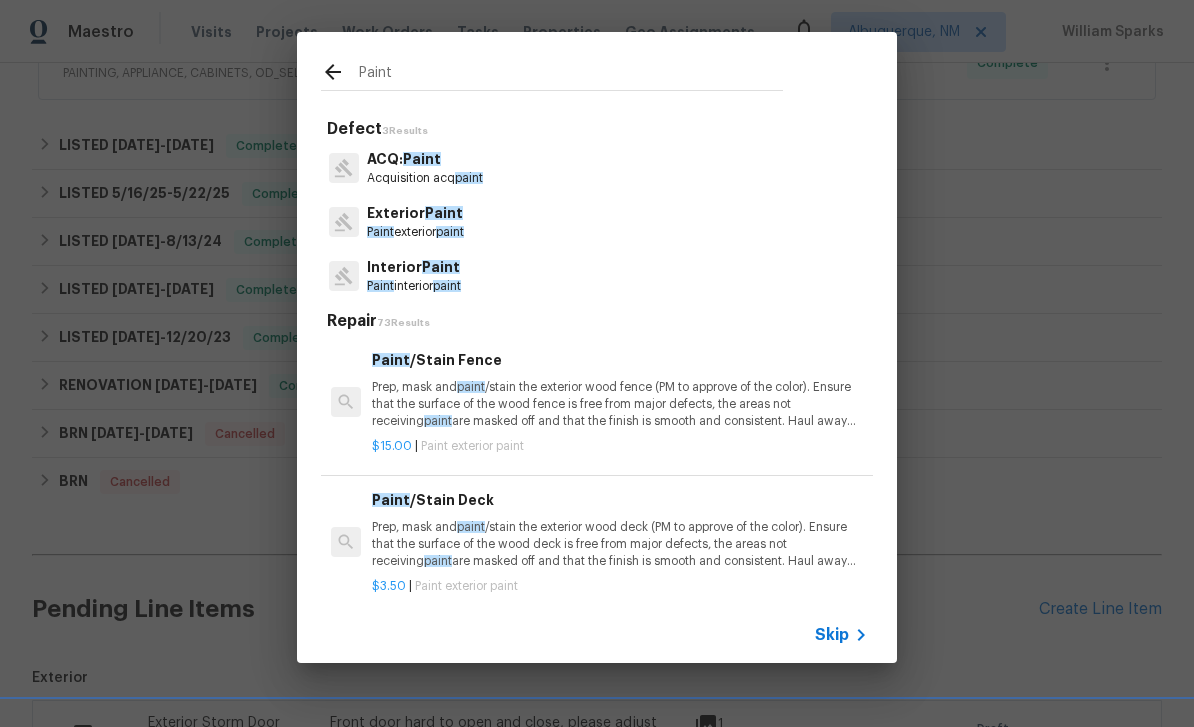 click on "Exterior  Paint" at bounding box center [415, 213] 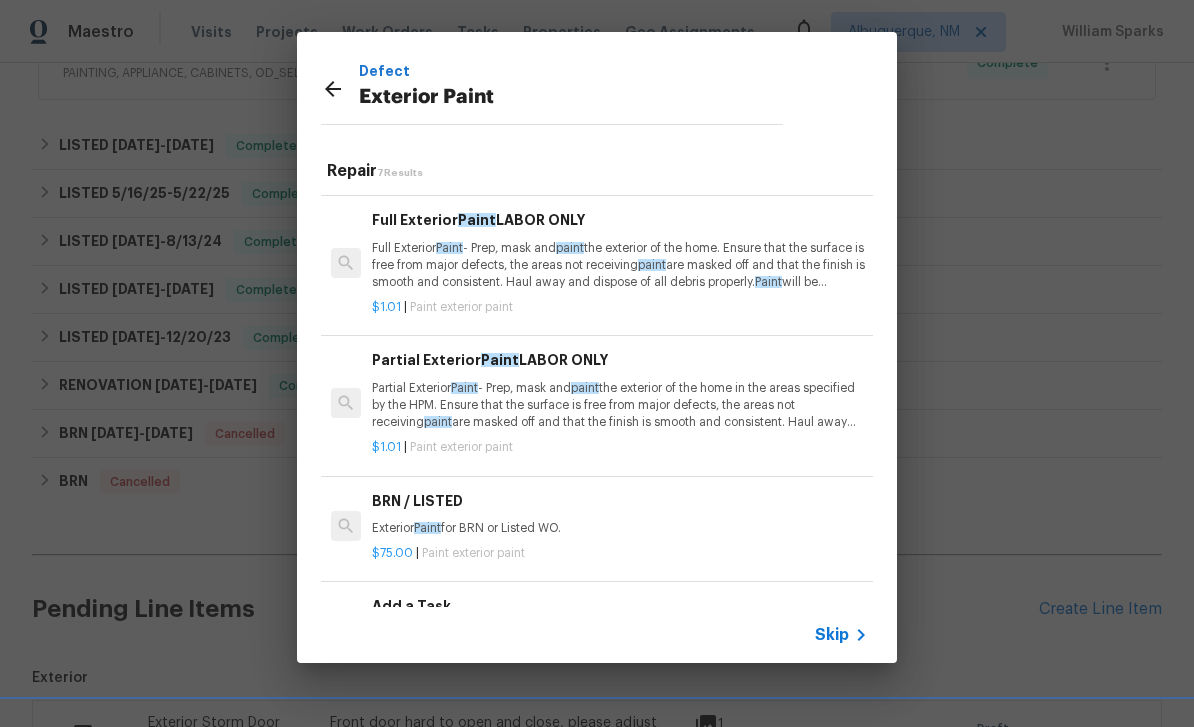 scroll, scrollTop: 374, scrollLeft: 0, axis: vertical 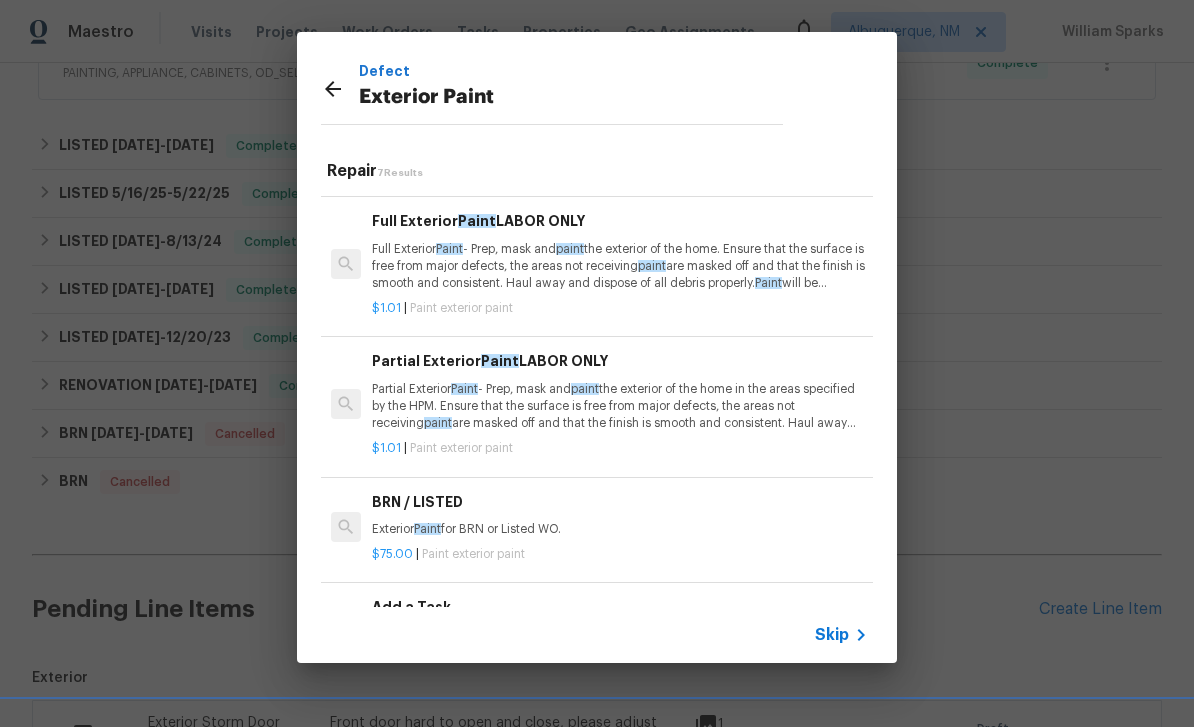click on "Add a Task" at bounding box center [620, 607] 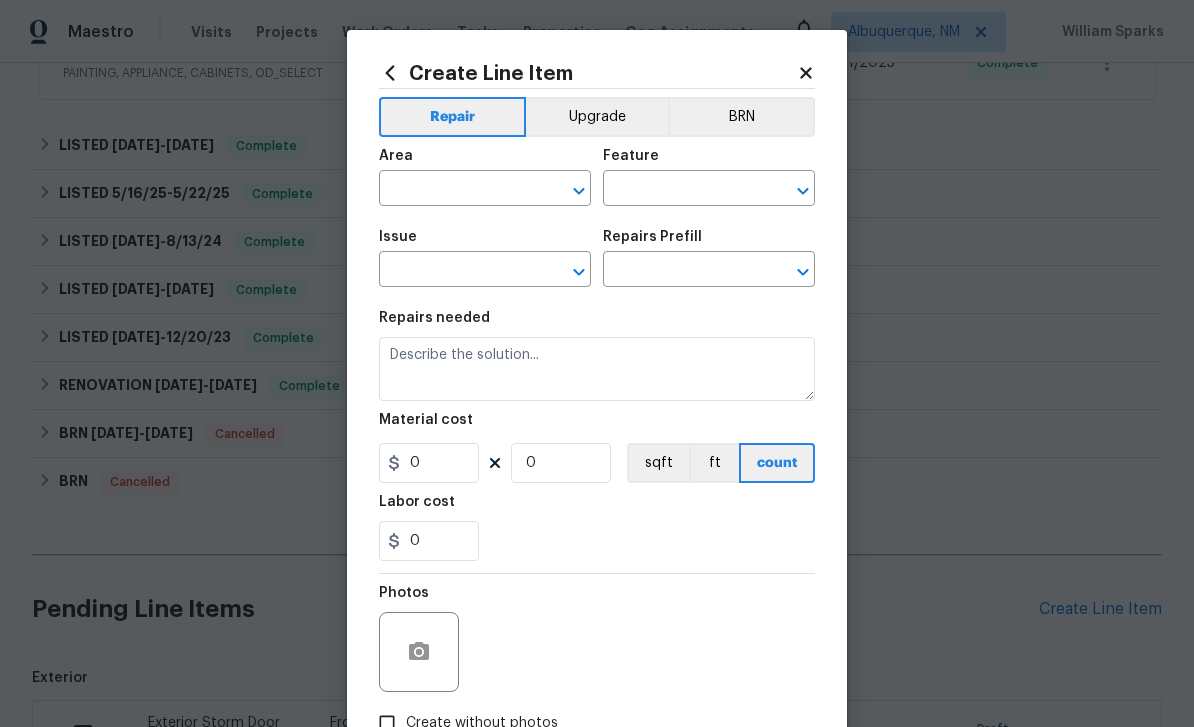 type on "Overall Paint" 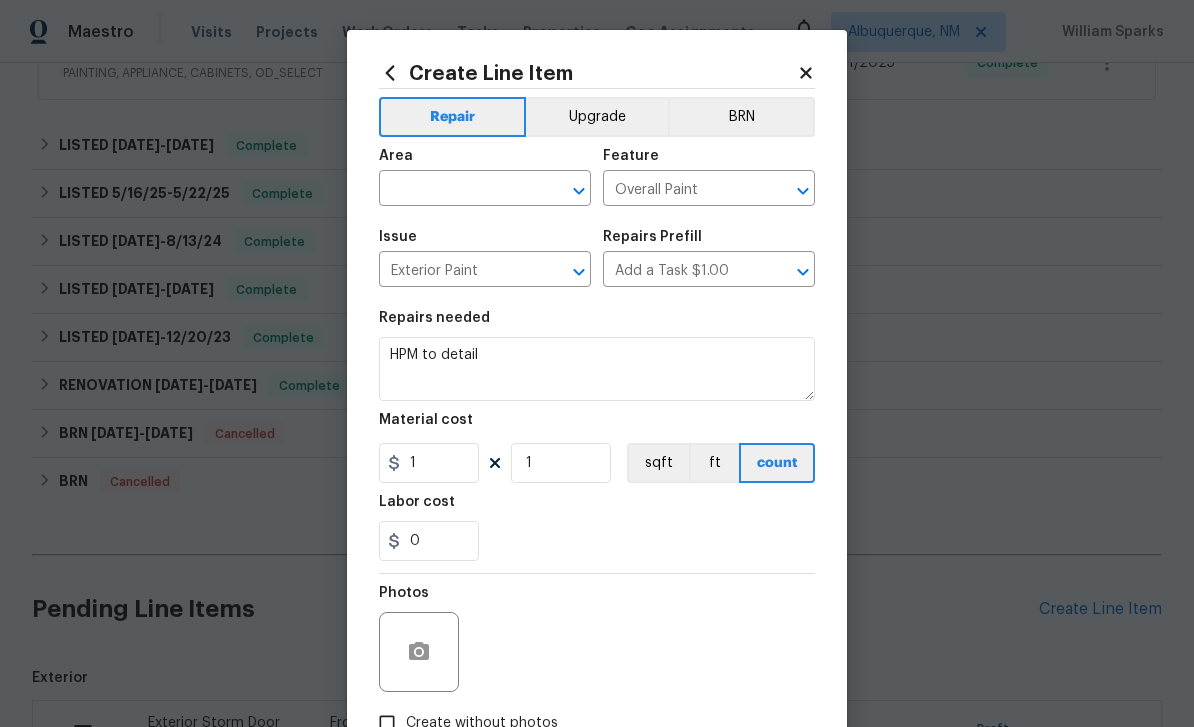 click at bounding box center [457, 190] 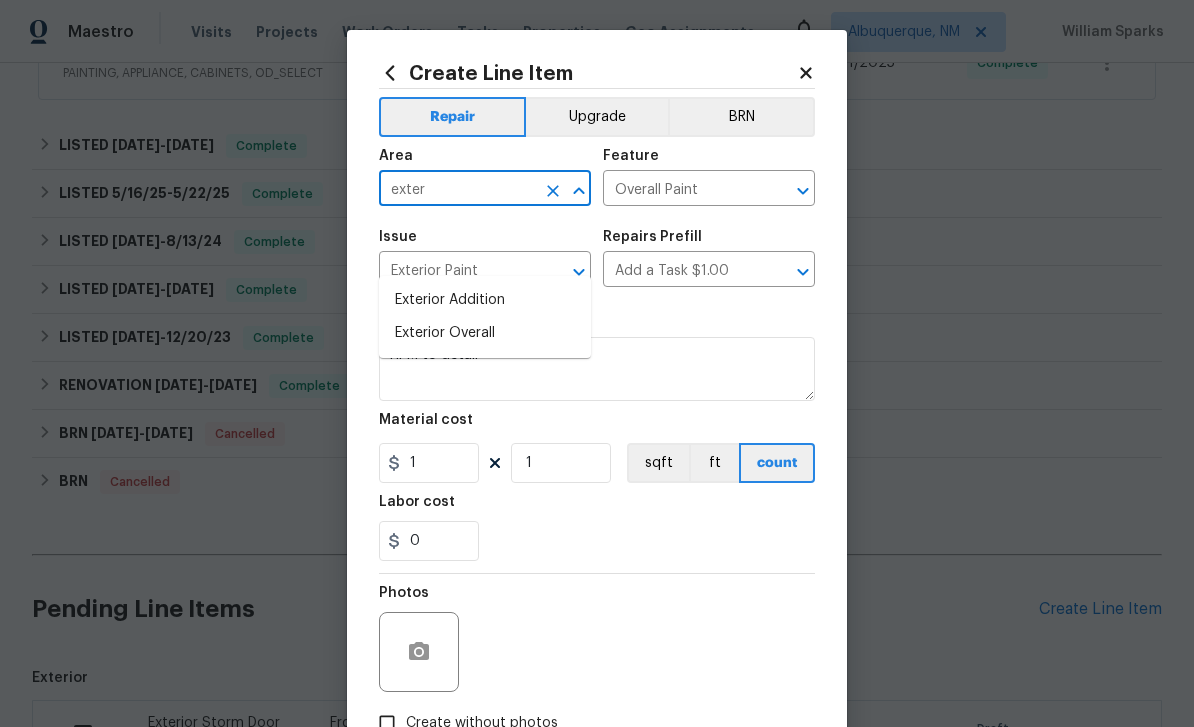 click on "Exterior Overall" at bounding box center (485, 333) 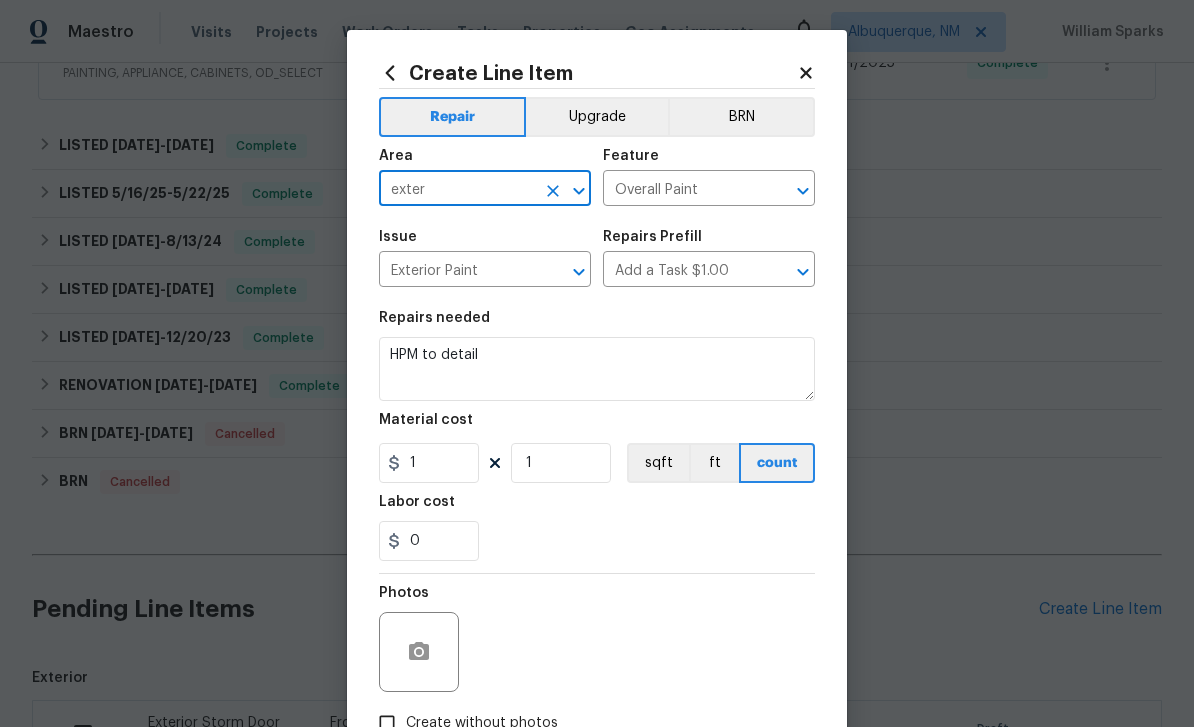 type on "Exterior Overall" 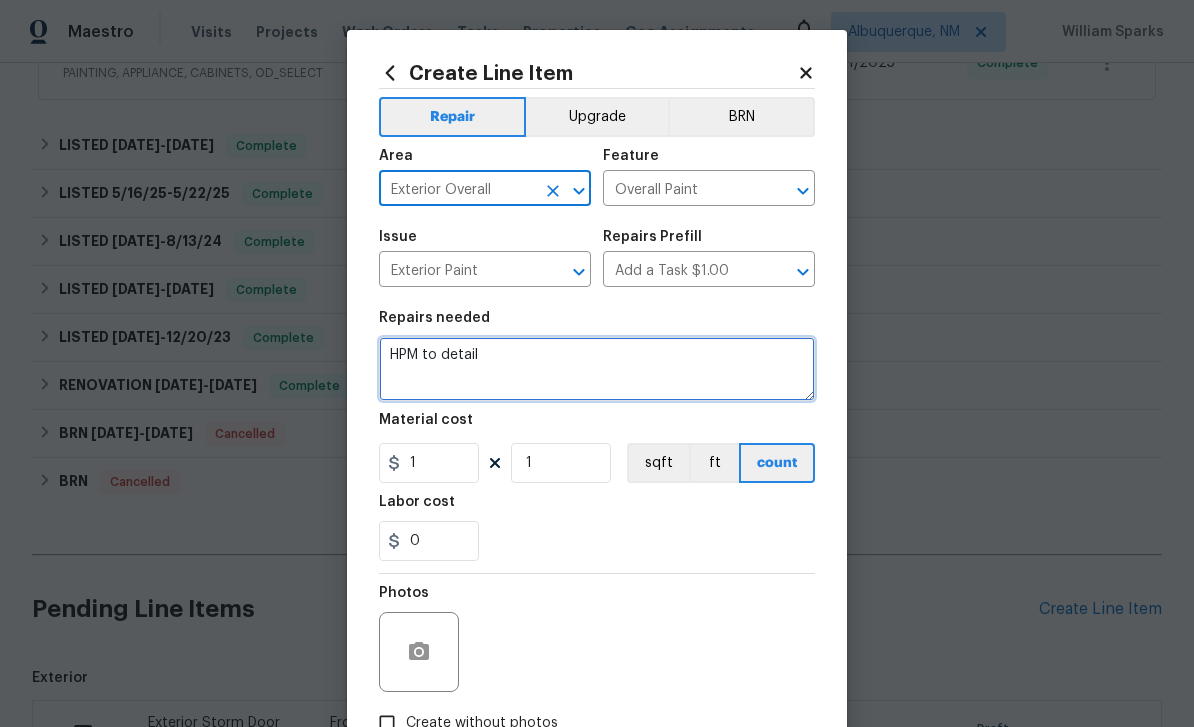 click on "HPM to detail" at bounding box center (597, 369) 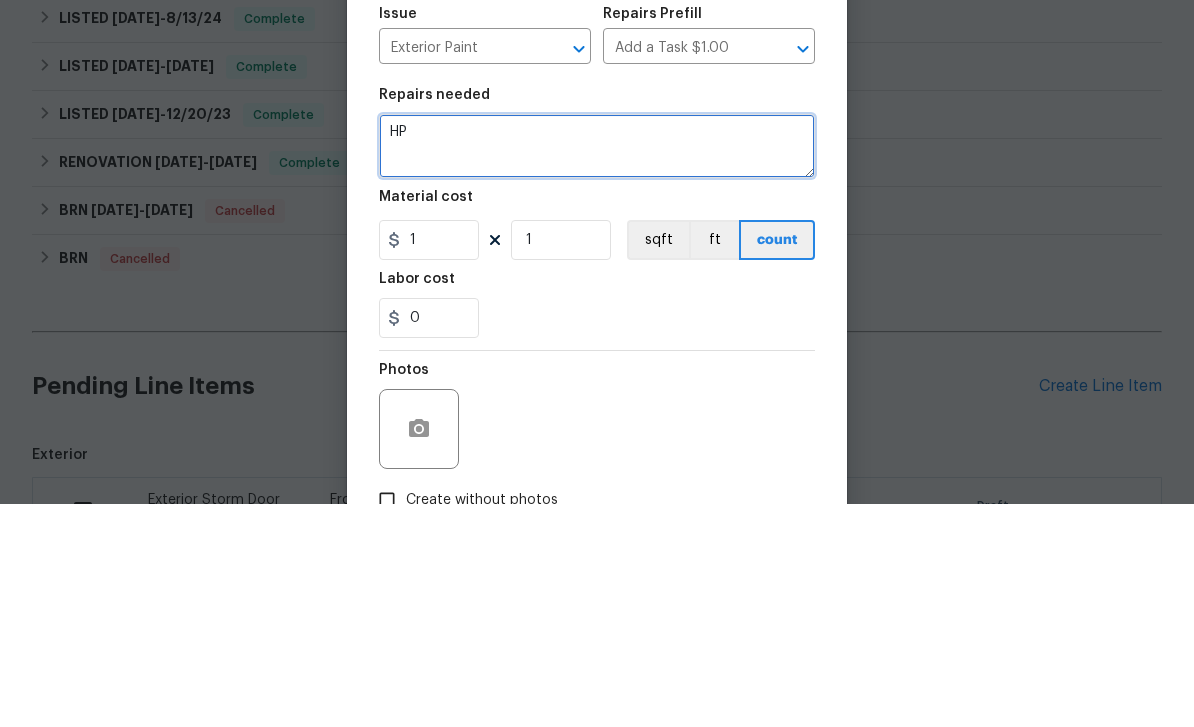 type on "H" 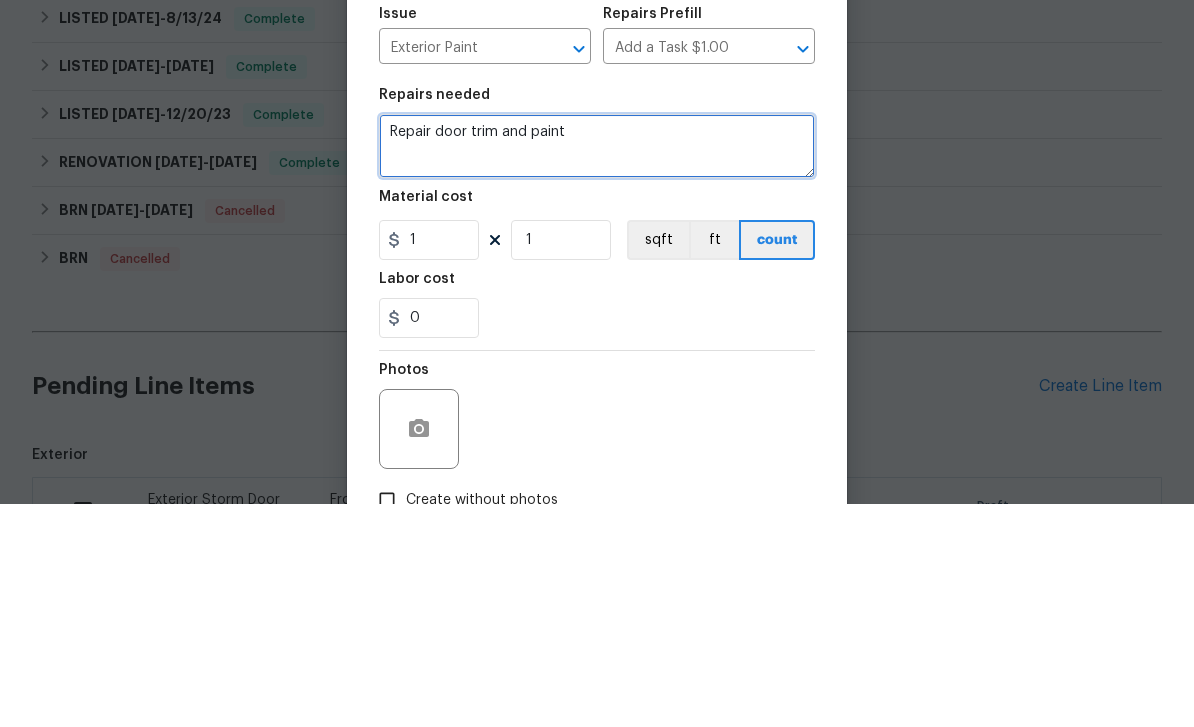 type on "Repair door trim and paint" 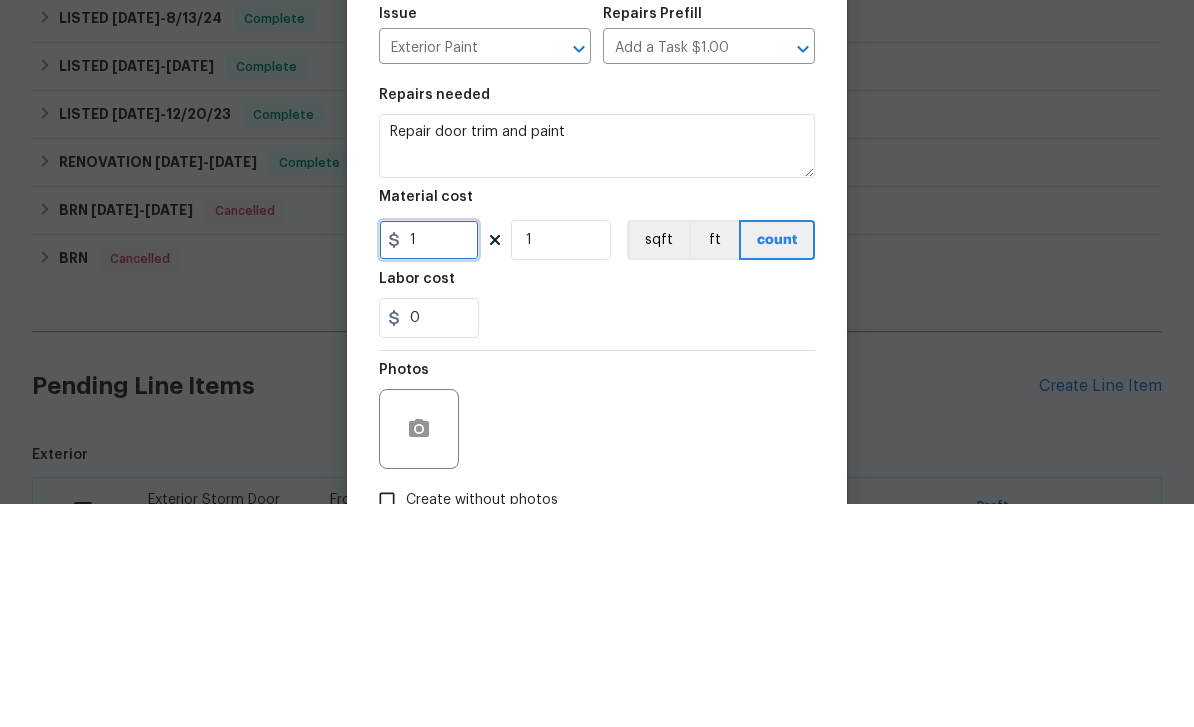 click on "1" at bounding box center (429, 463) 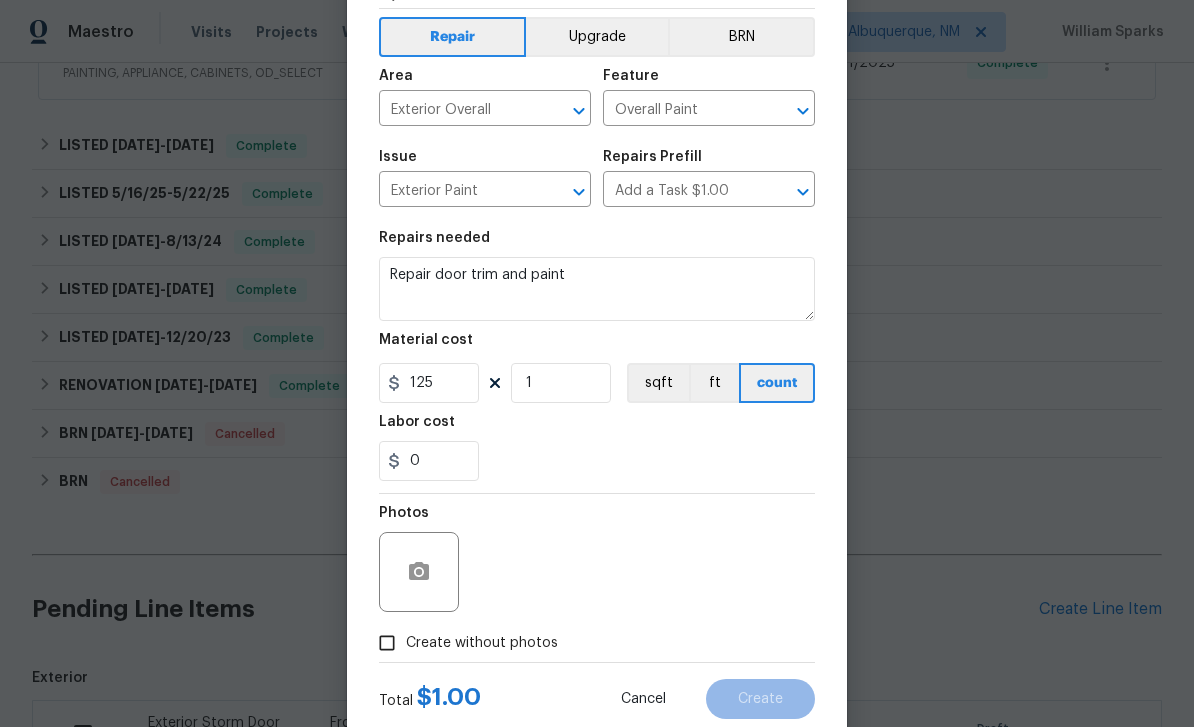 scroll, scrollTop: 77, scrollLeft: 0, axis: vertical 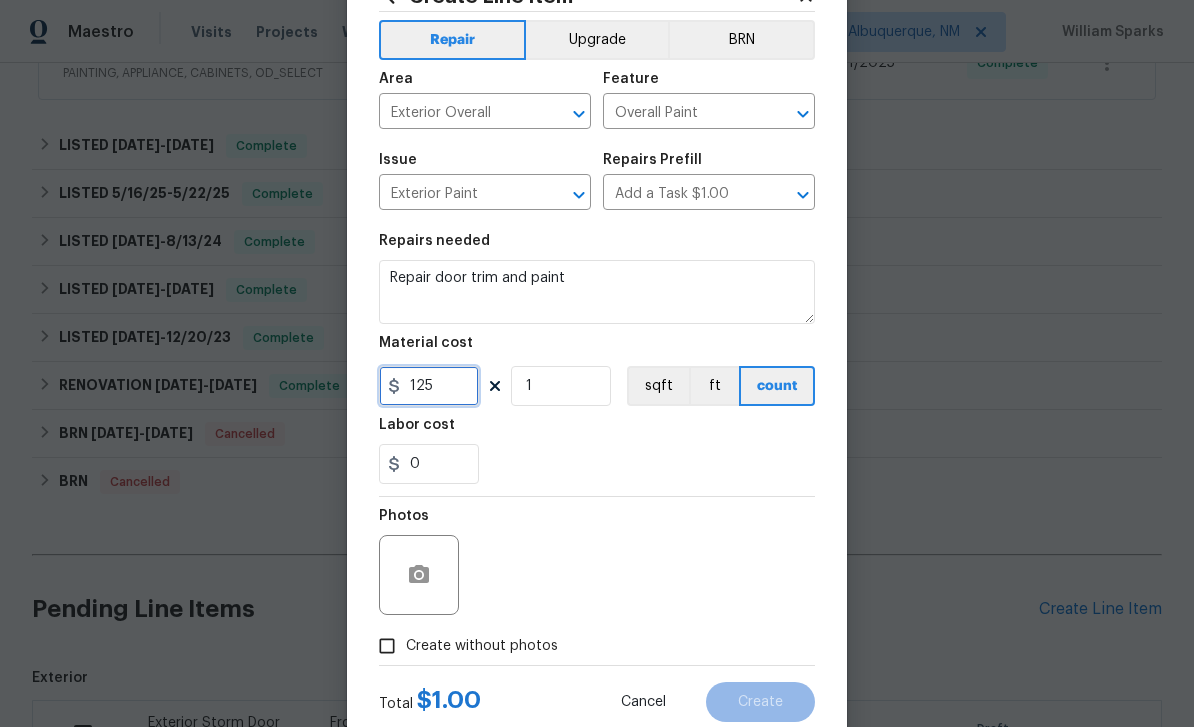 type on "125" 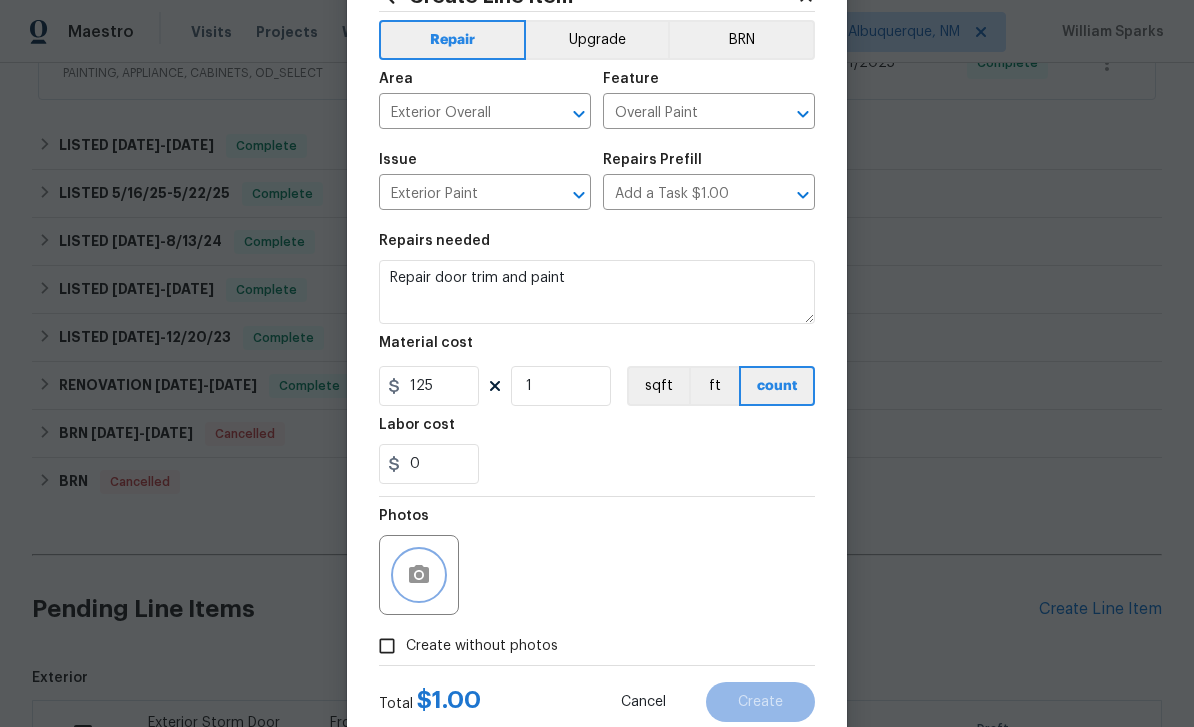 click 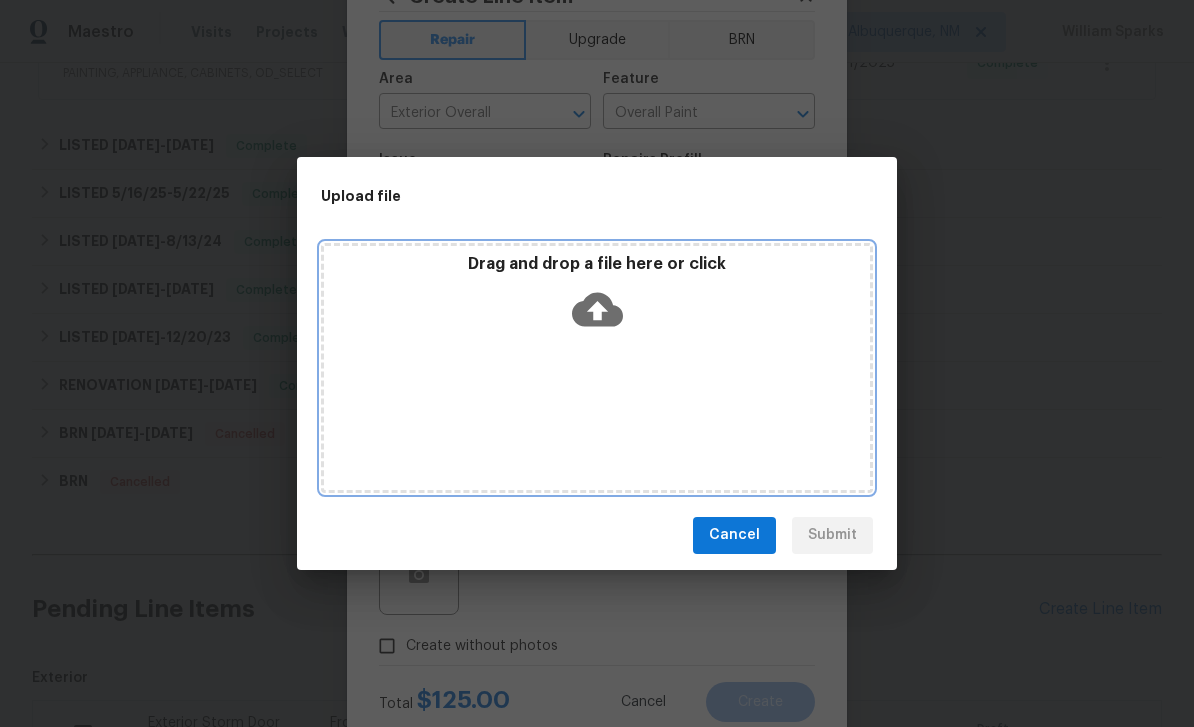 click 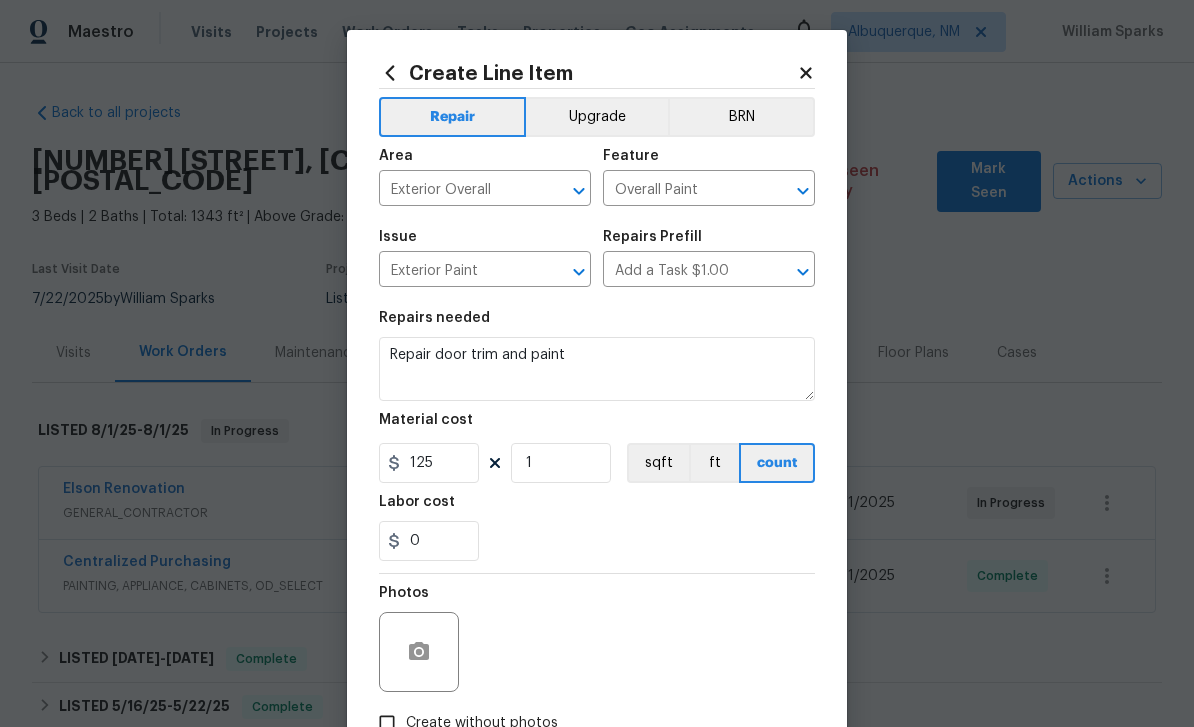 scroll, scrollTop: 64, scrollLeft: 0, axis: vertical 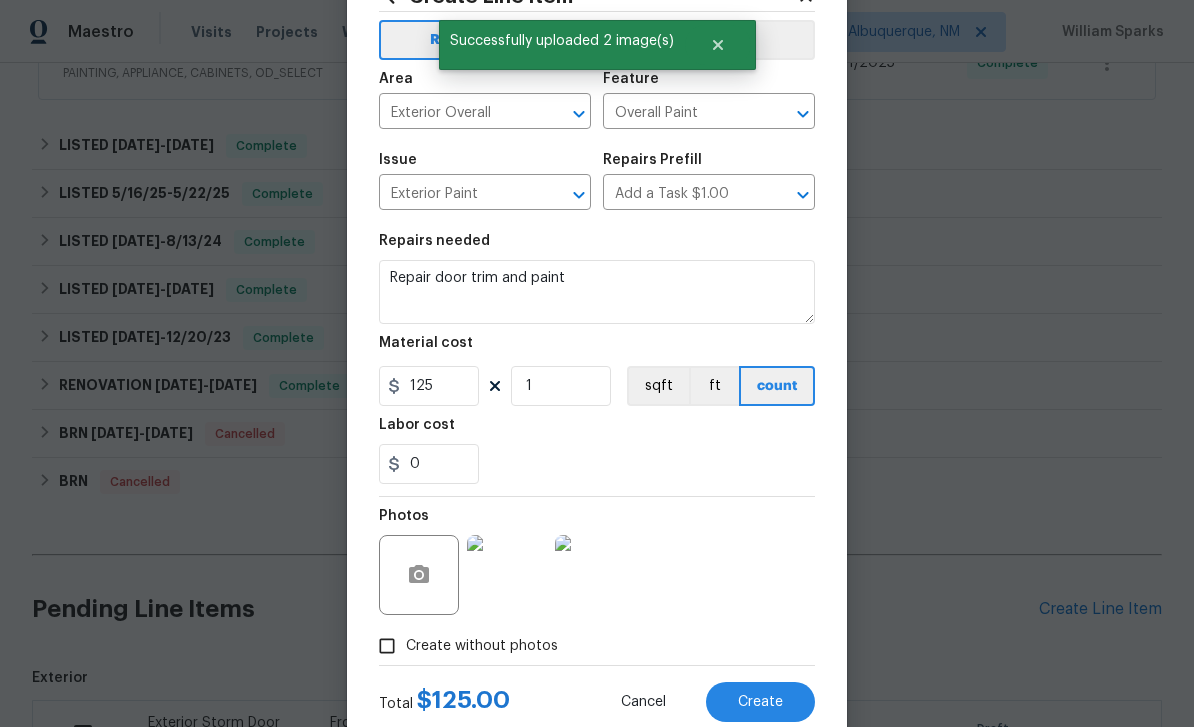 click on "Create" at bounding box center (760, 702) 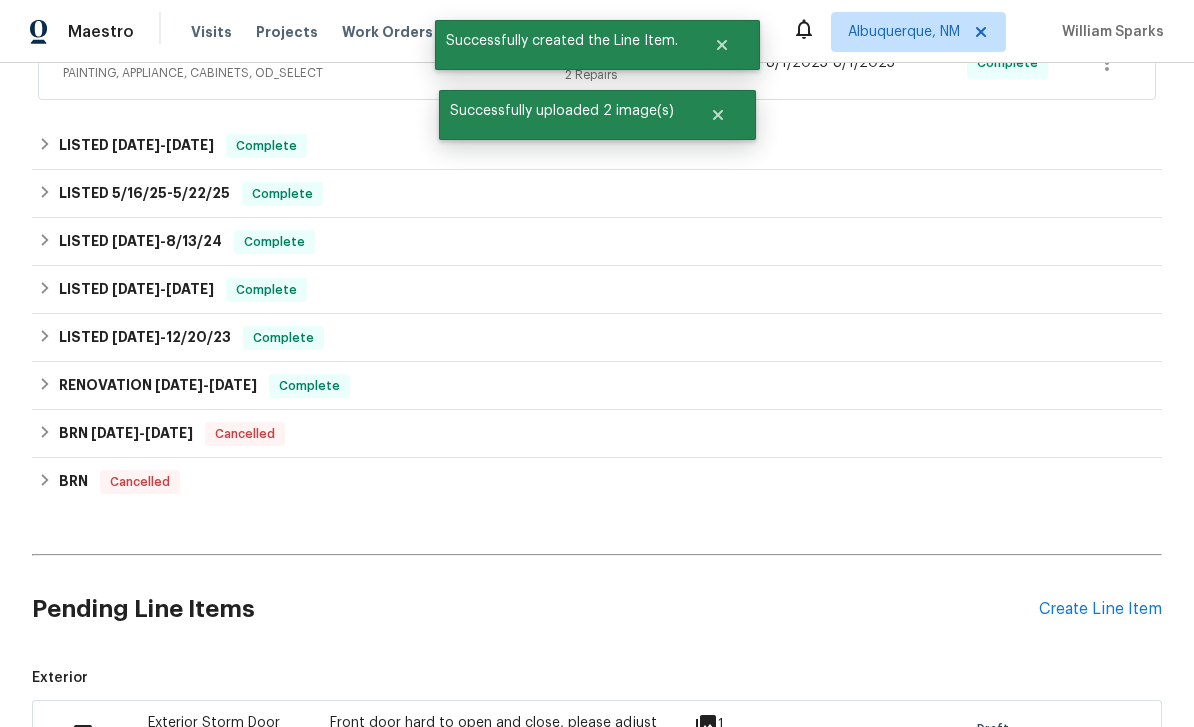 click on "Create Line Item" at bounding box center [1100, 609] 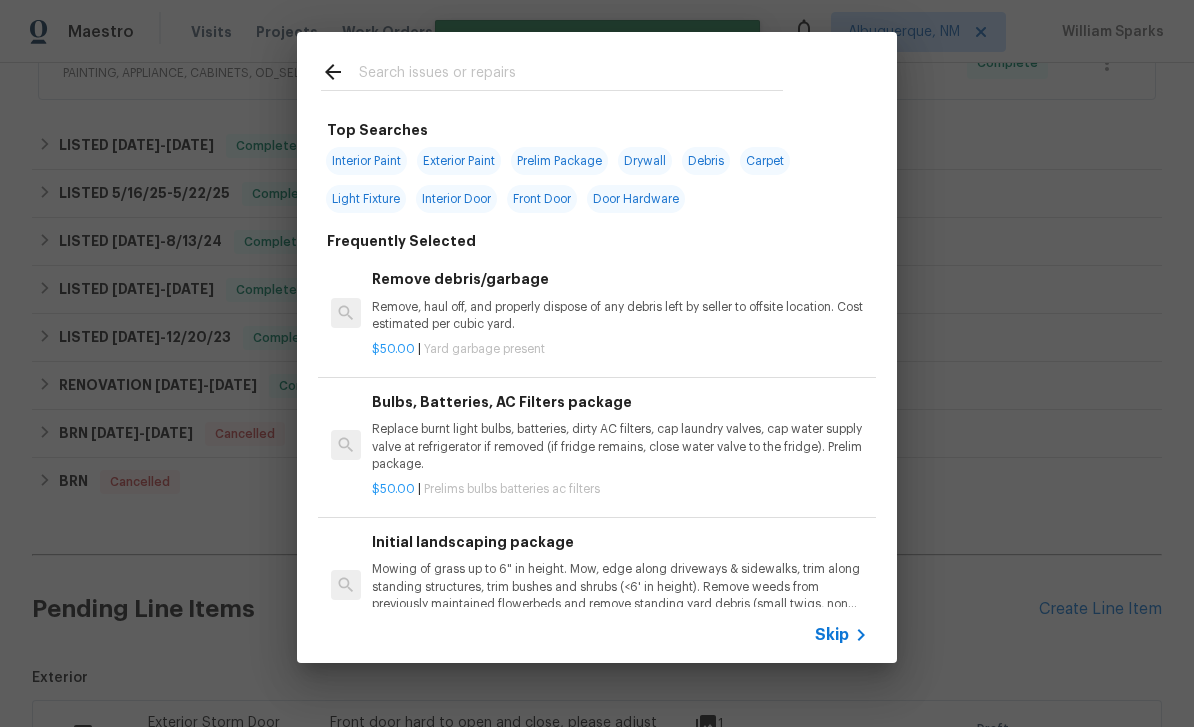 click at bounding box center [571, 75] 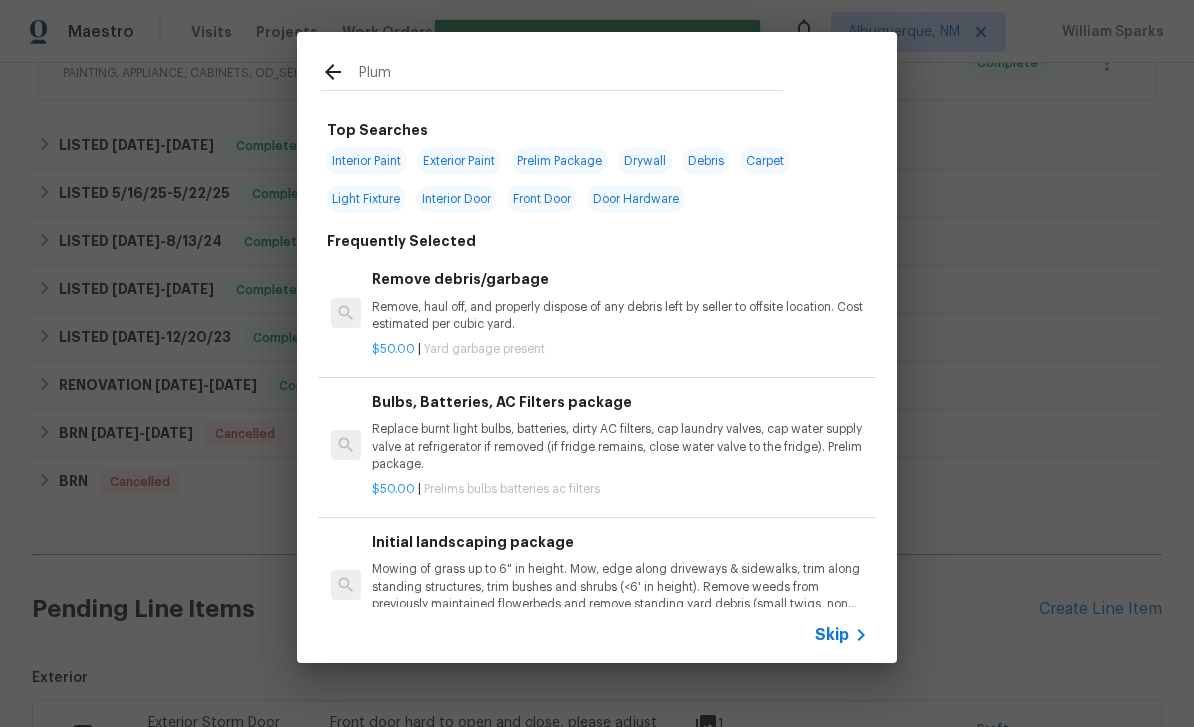 type on "Plumb" 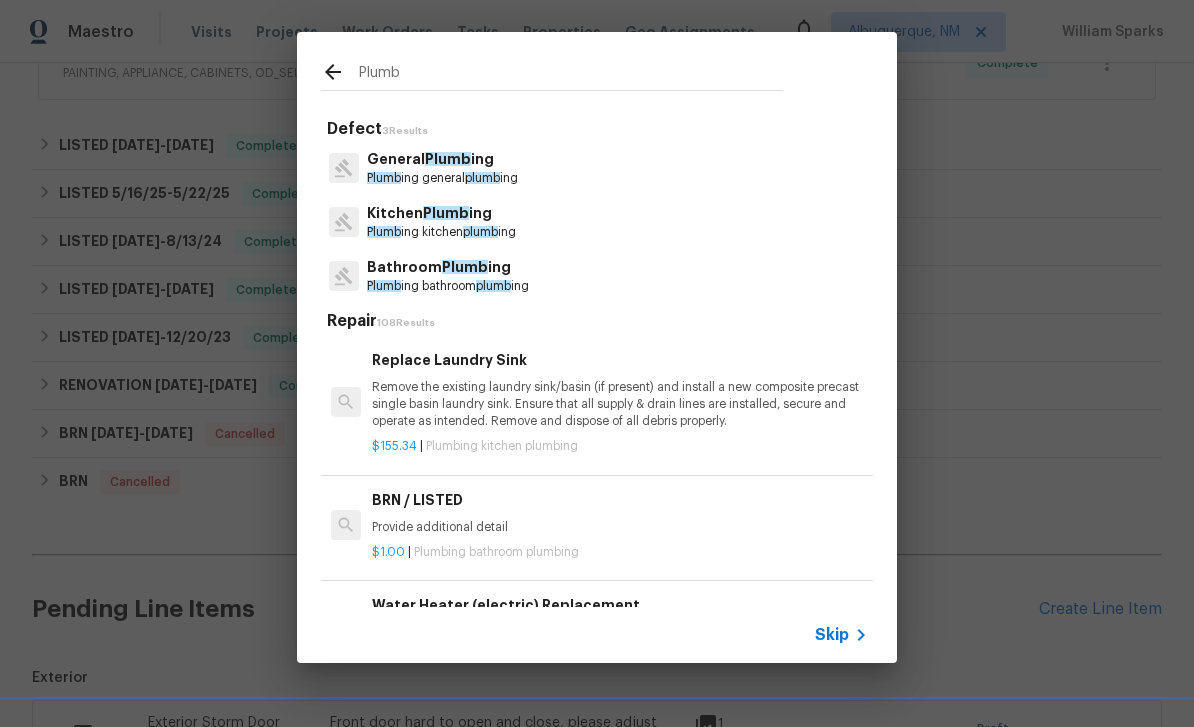 click on "Plumb ing bathroom  plumb ing" at bounding box center (448, 286) 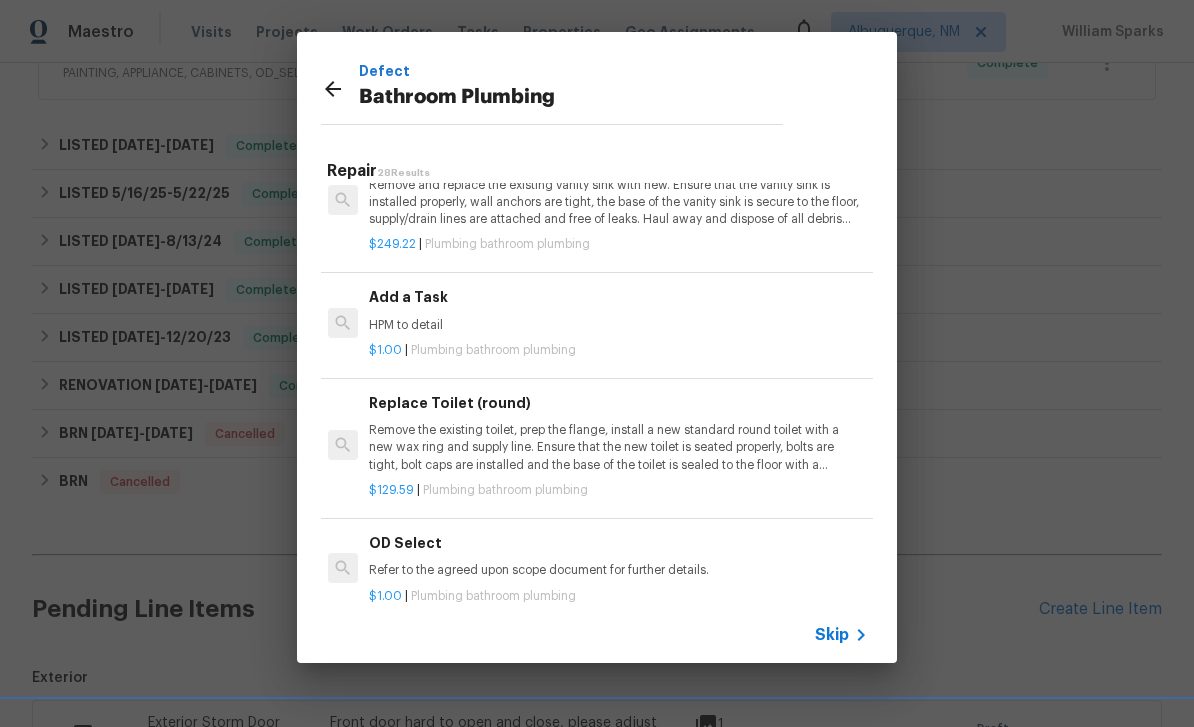 scroll, scrollTop: 3065, scrollLeft: 3, axis: both 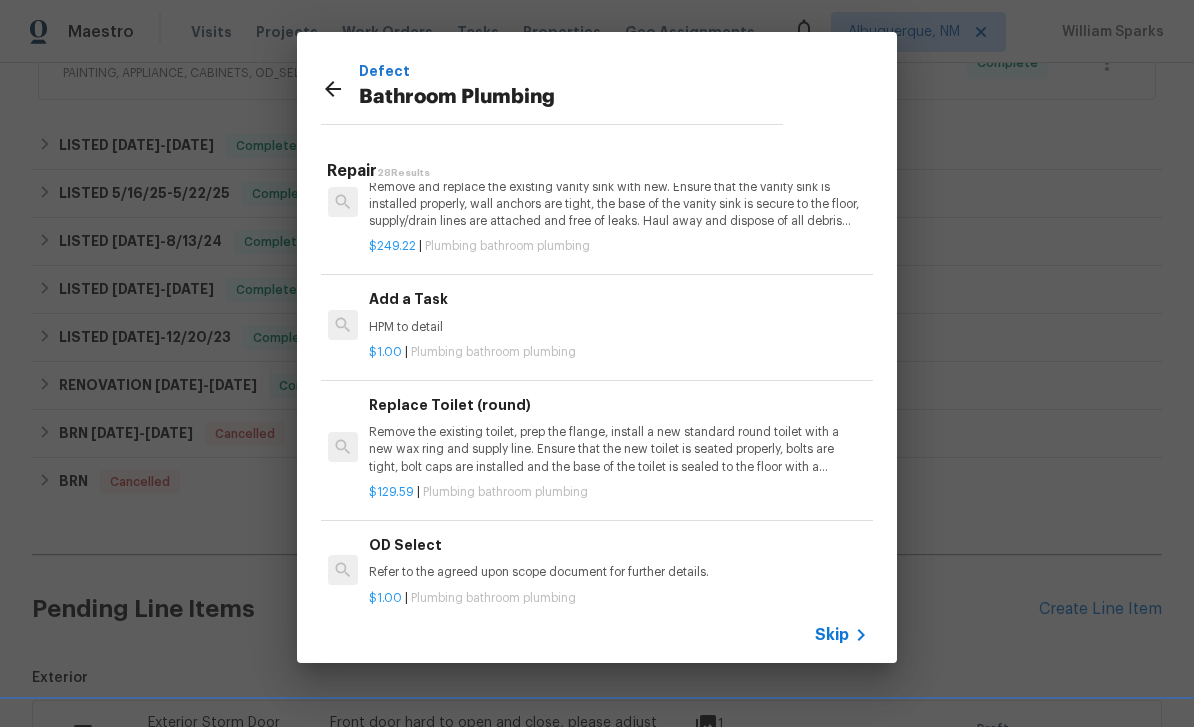 click on "Add a Task" at bounding box center [617, 299] 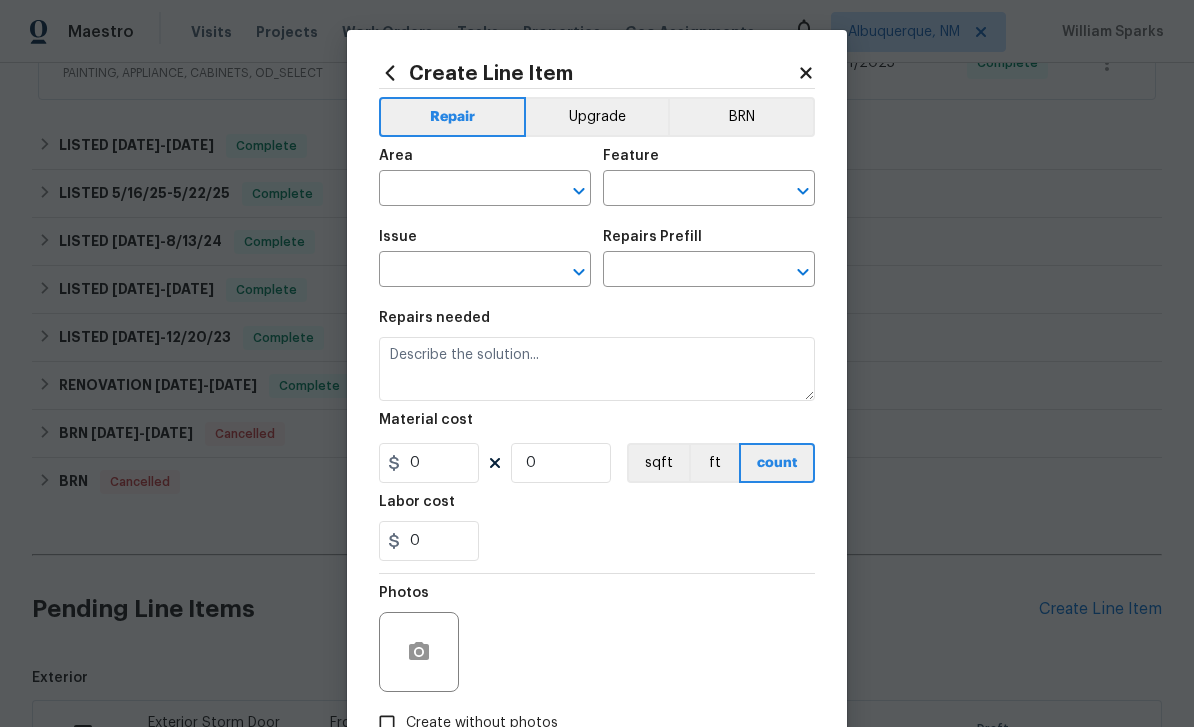 type on "Plumbing" 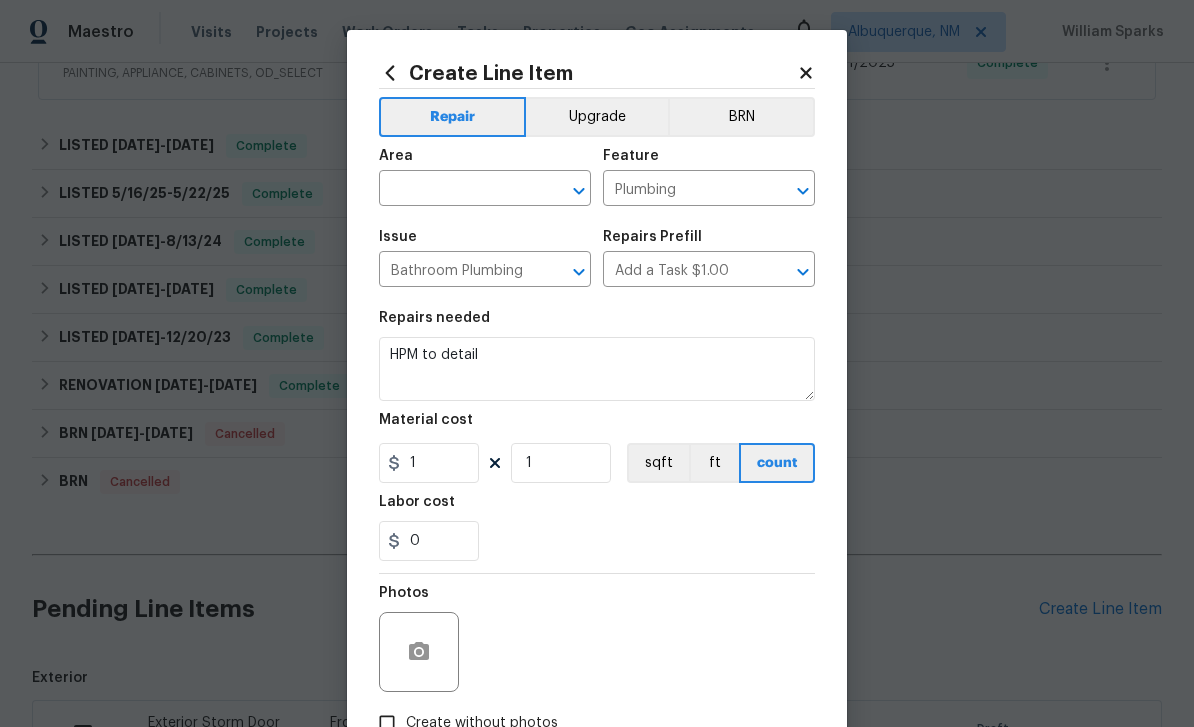 click at bounding box center (457, 190) 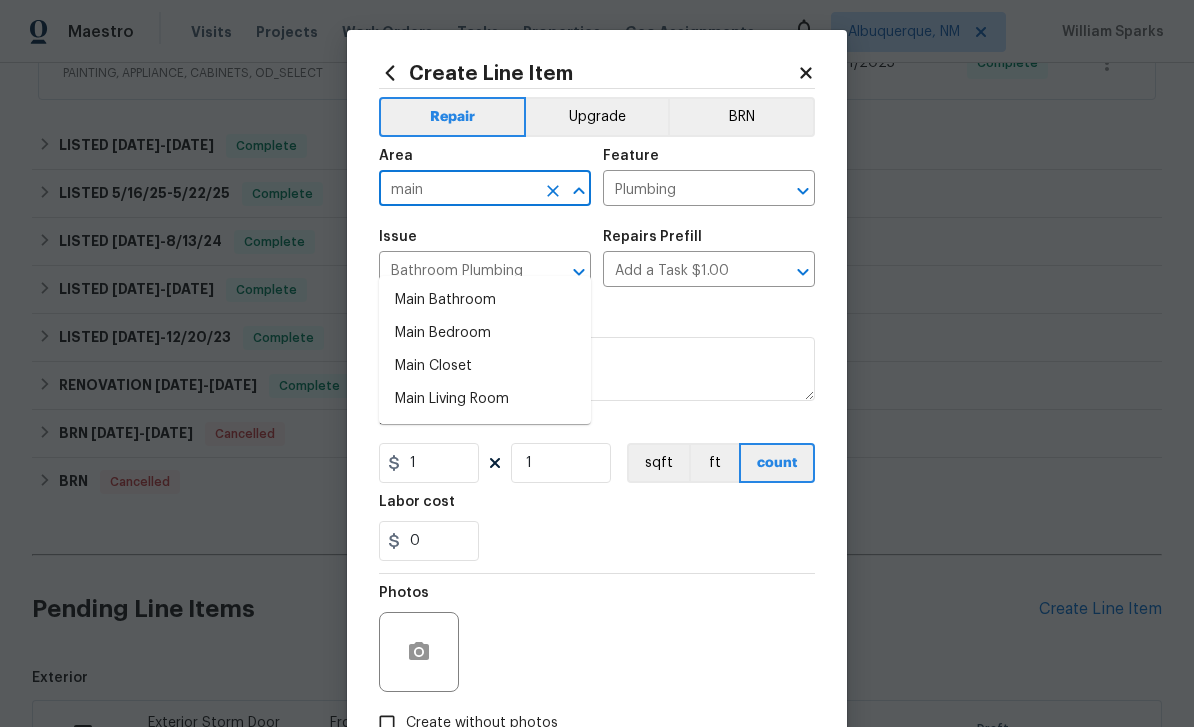 click on "Main Bathroom" at bounding box center [485, 300] 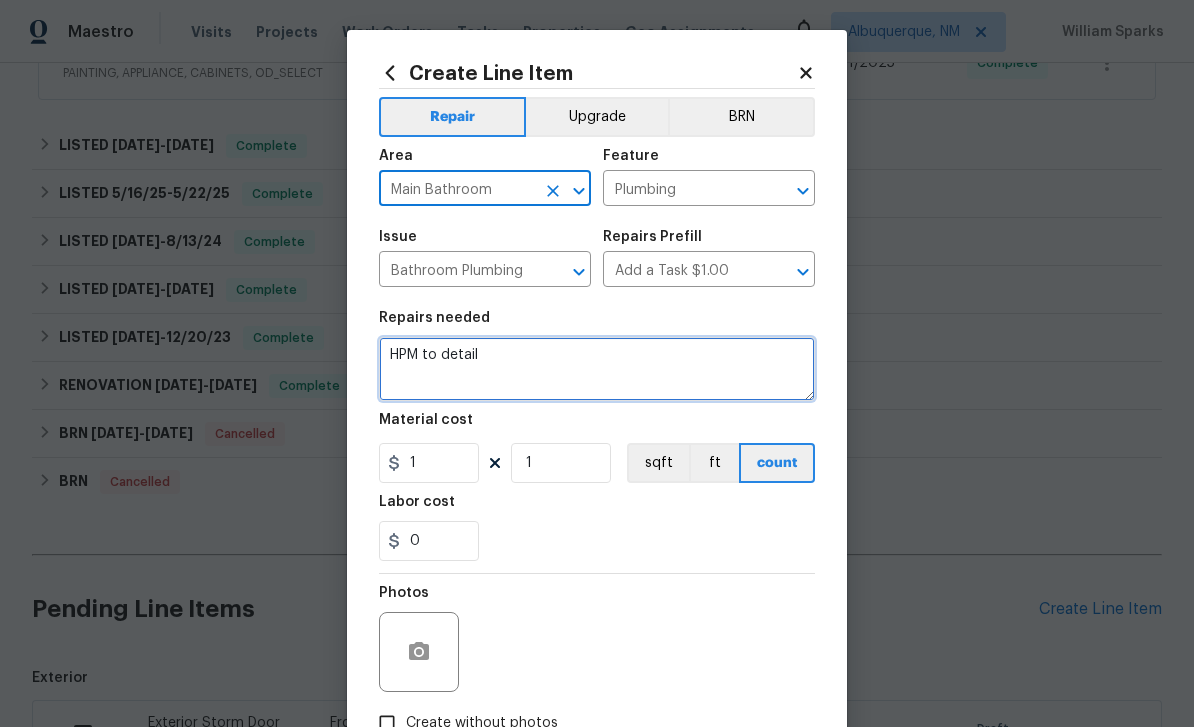 click on "HPM to detail" at bounding box center [597, 369] 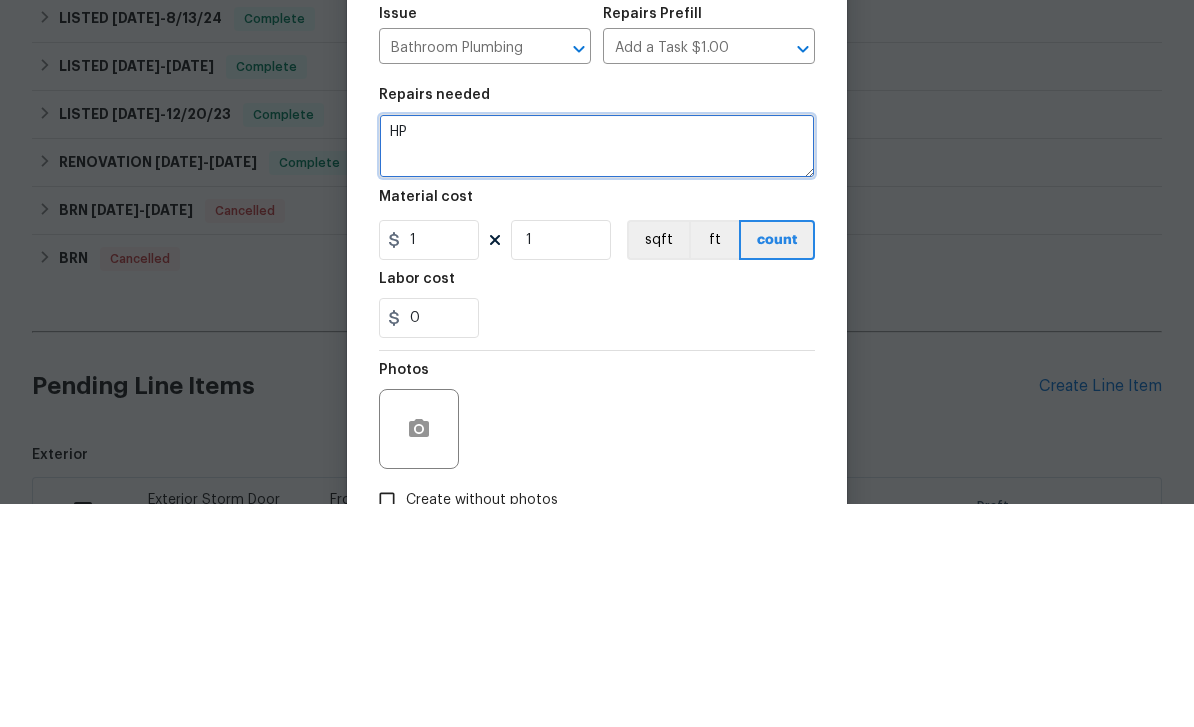 type on "H" 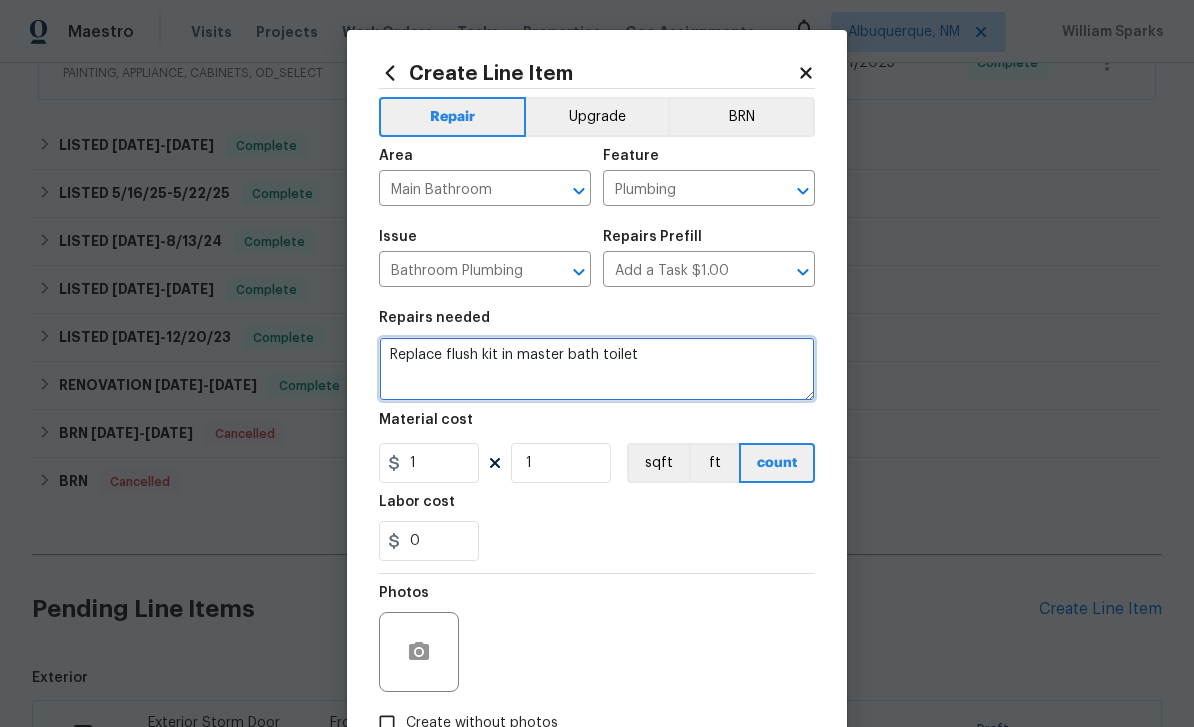 type on "Replace flush kit in master bath toilet" 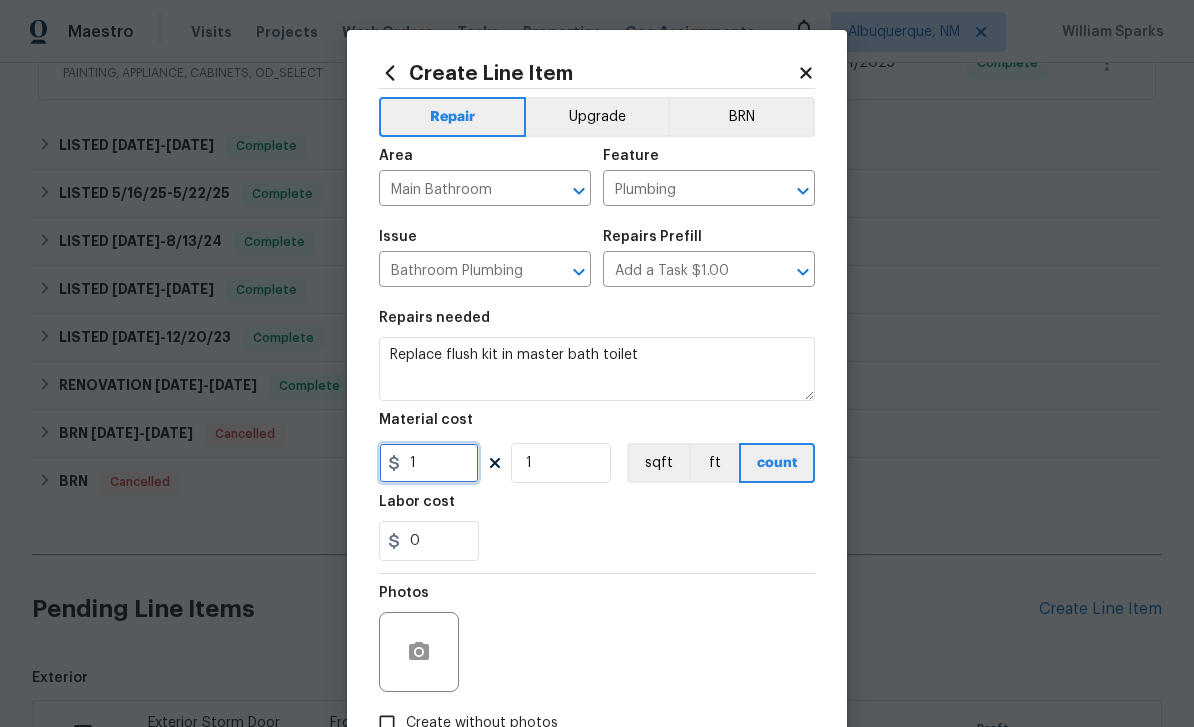 click on "1" at bounding box center (429, 463) 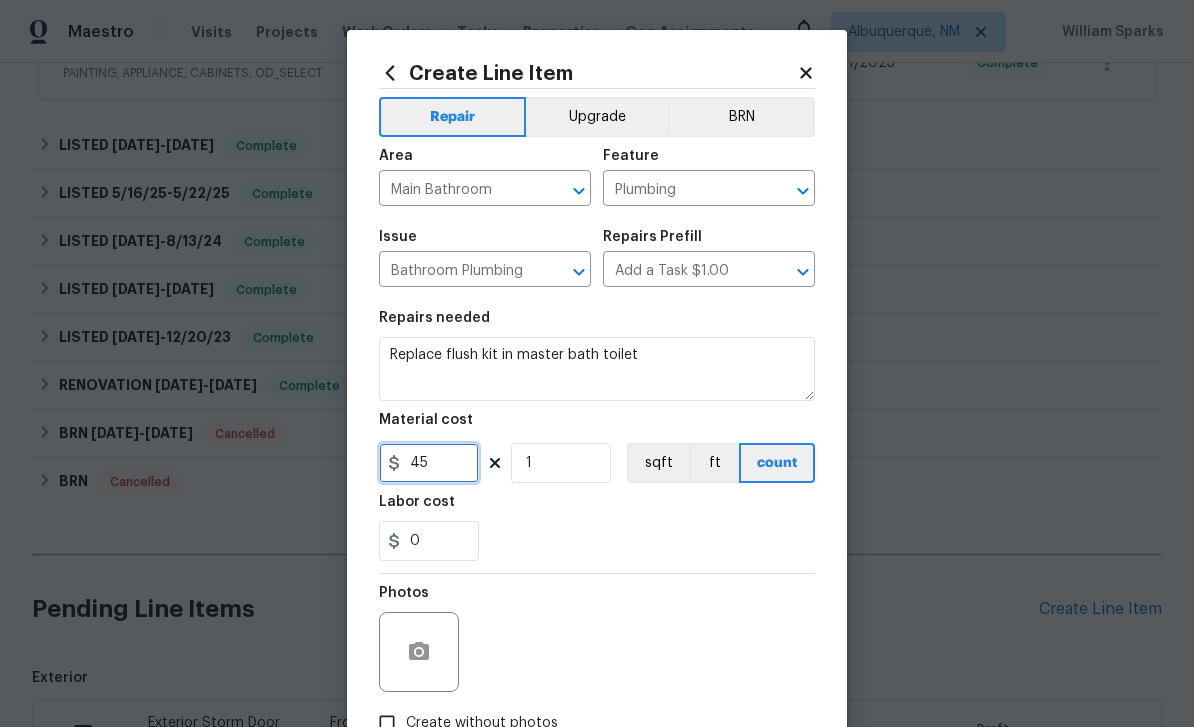 type on "45" 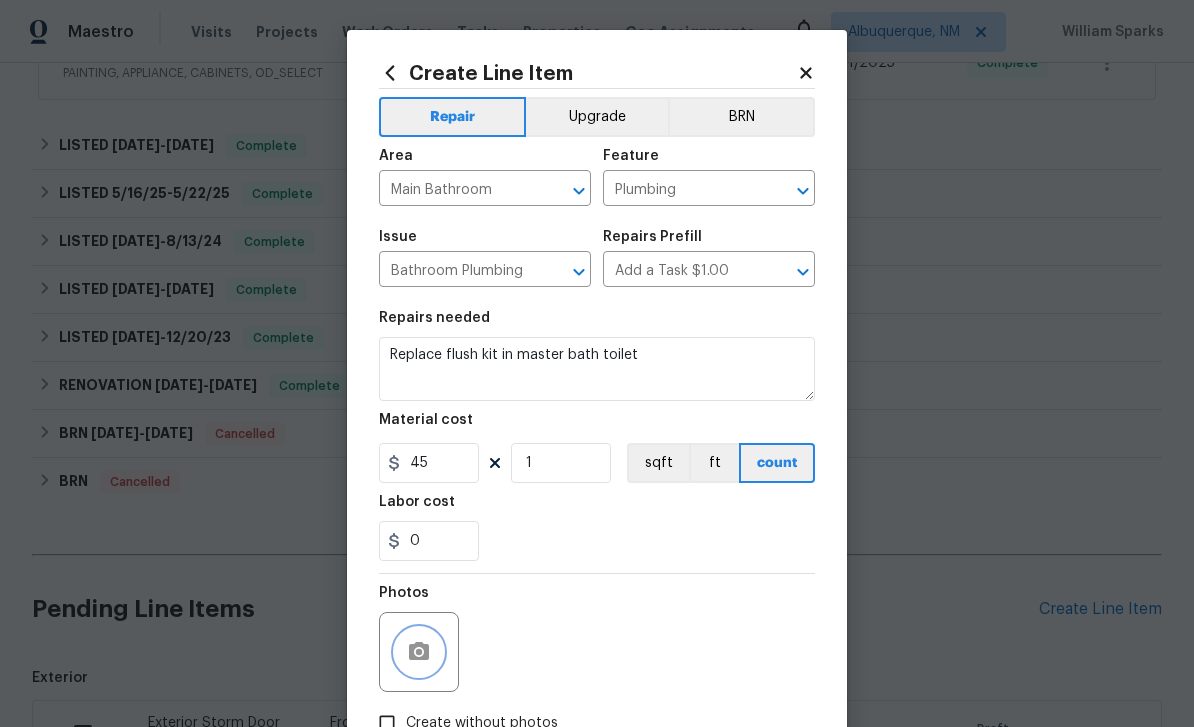 click at bounding box center (419, 652) 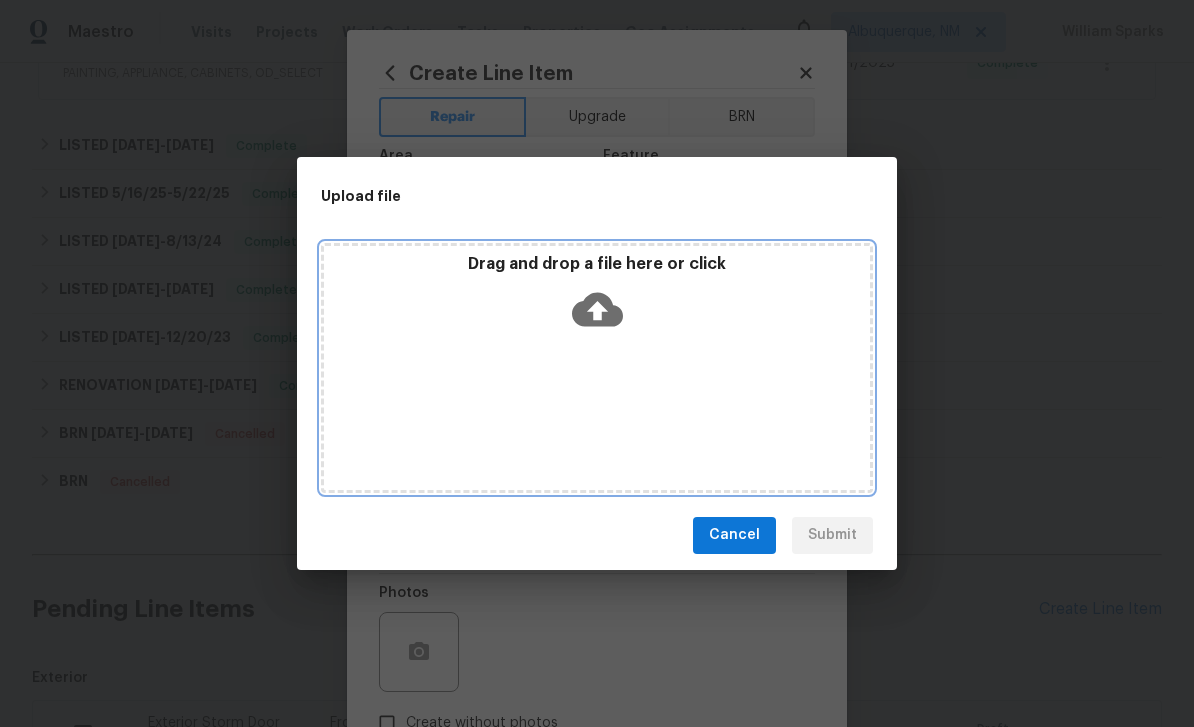 click 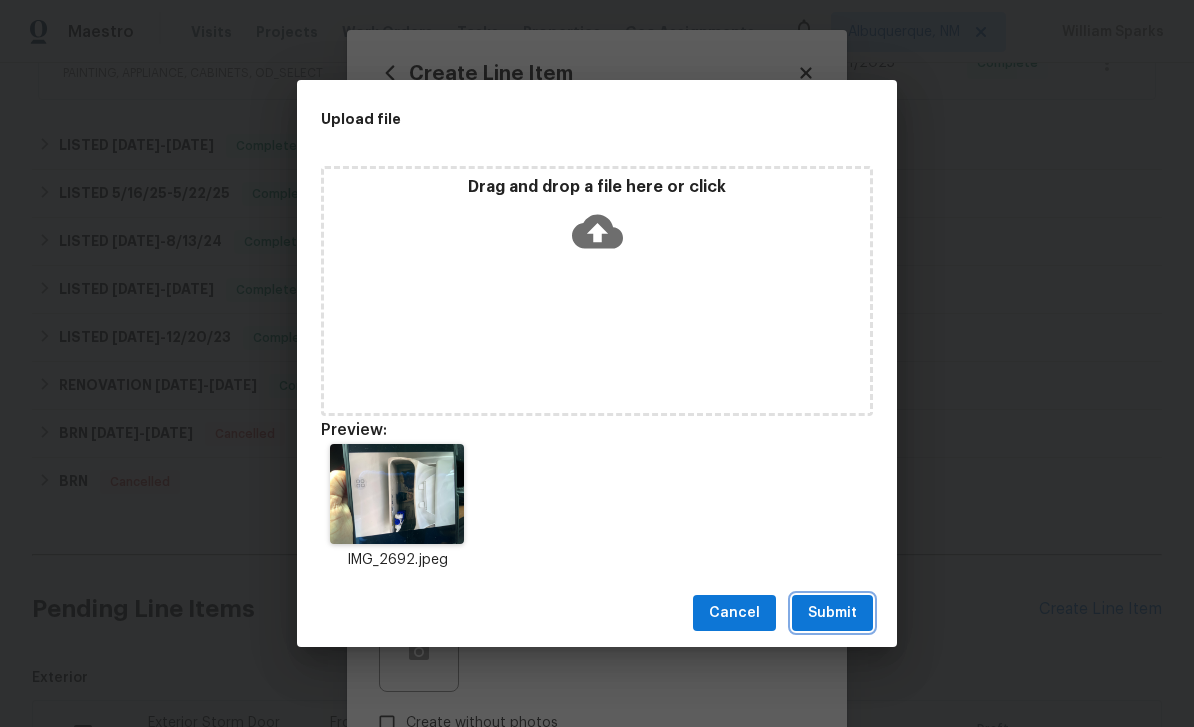 click on "Submit" at bounding box center (832, 613) 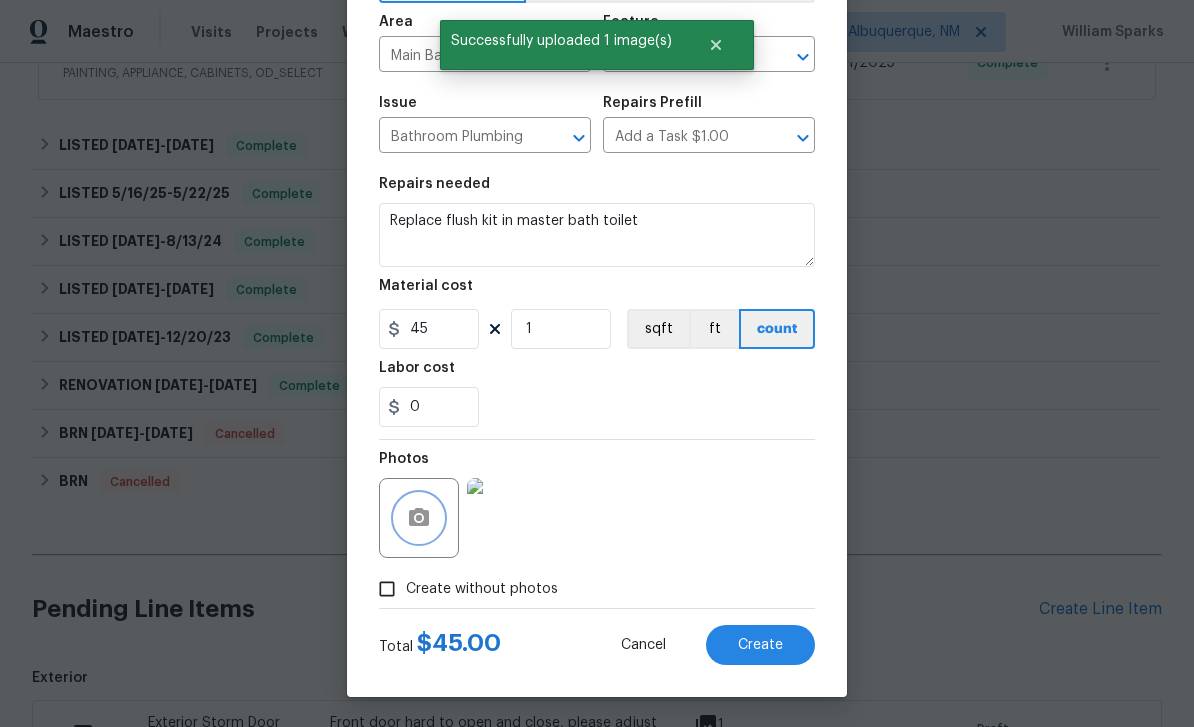 scroll, scrollTop: 138, scrollLeft: 0, axis: vertical 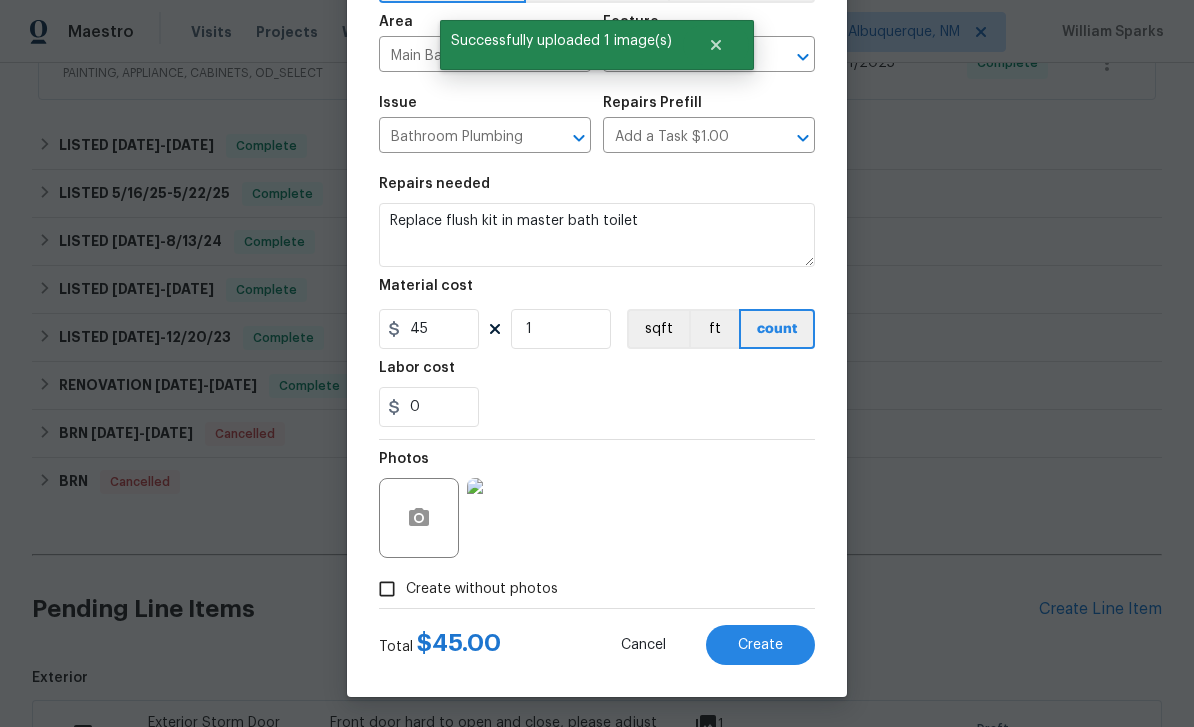 click on "Create" at bounding box center [760, 645] 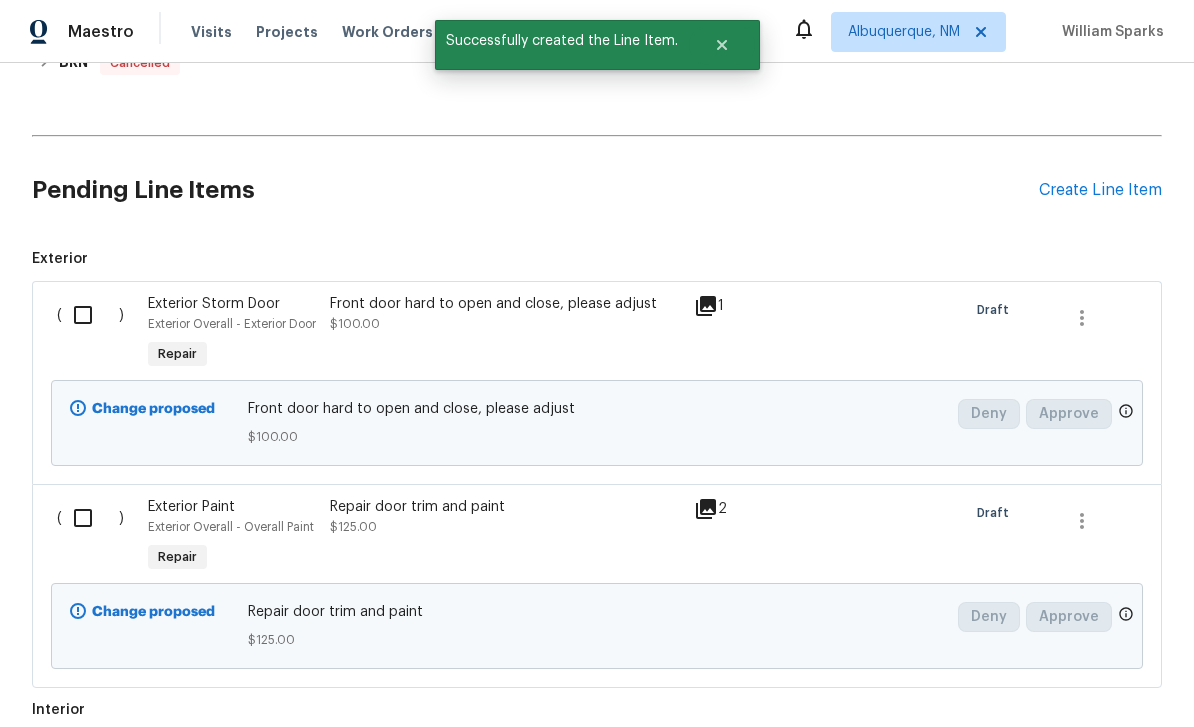 scroll, scrollTop: 1095, scrollLeft: 0, axis: vertical 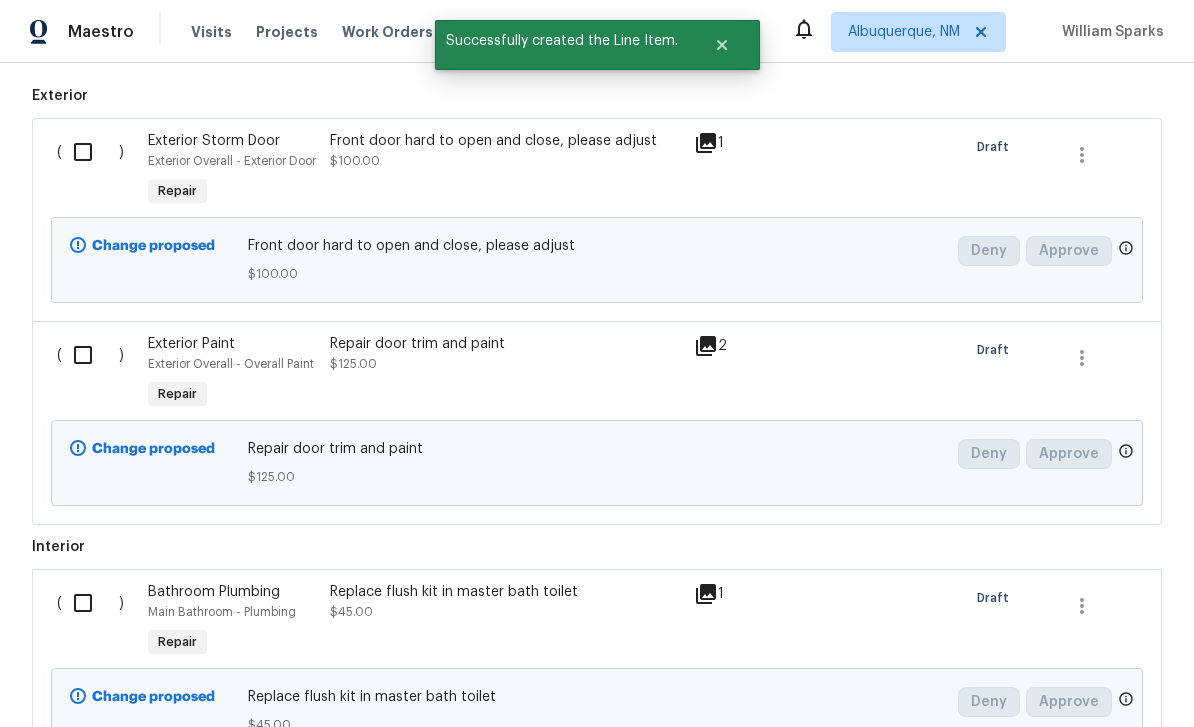 click at bounding box center (90, 152) 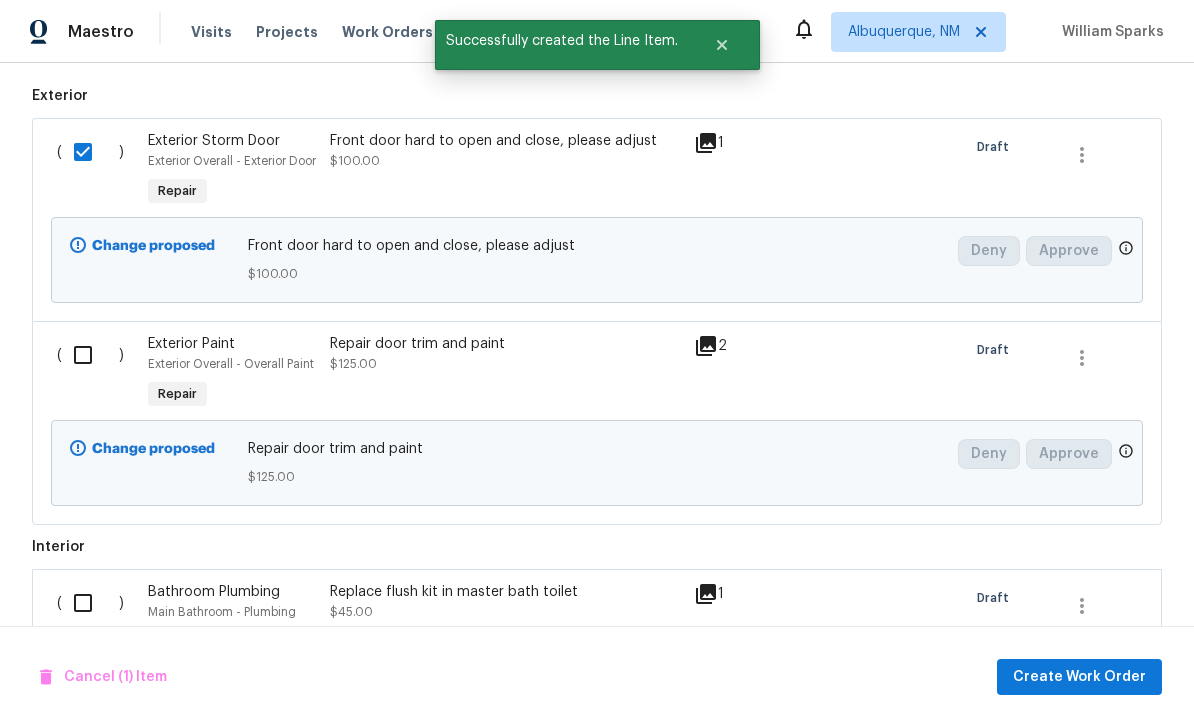 click at bounding box center [90, 355] 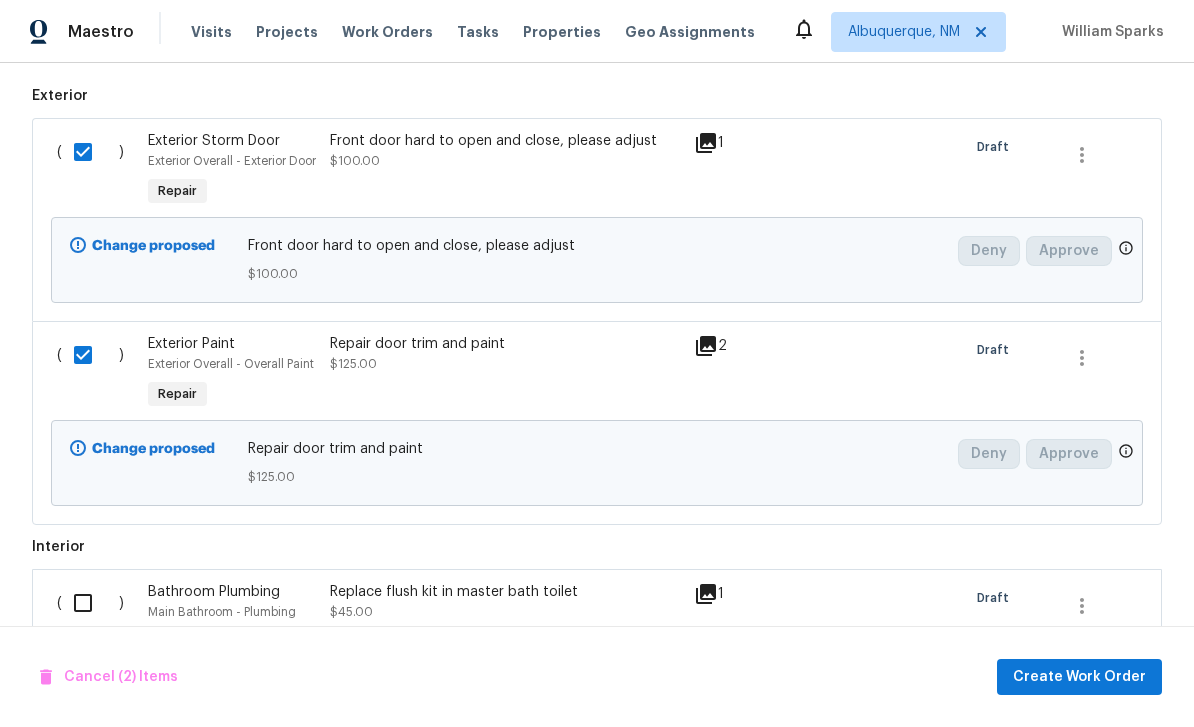 click at bounding box center [90, 603] 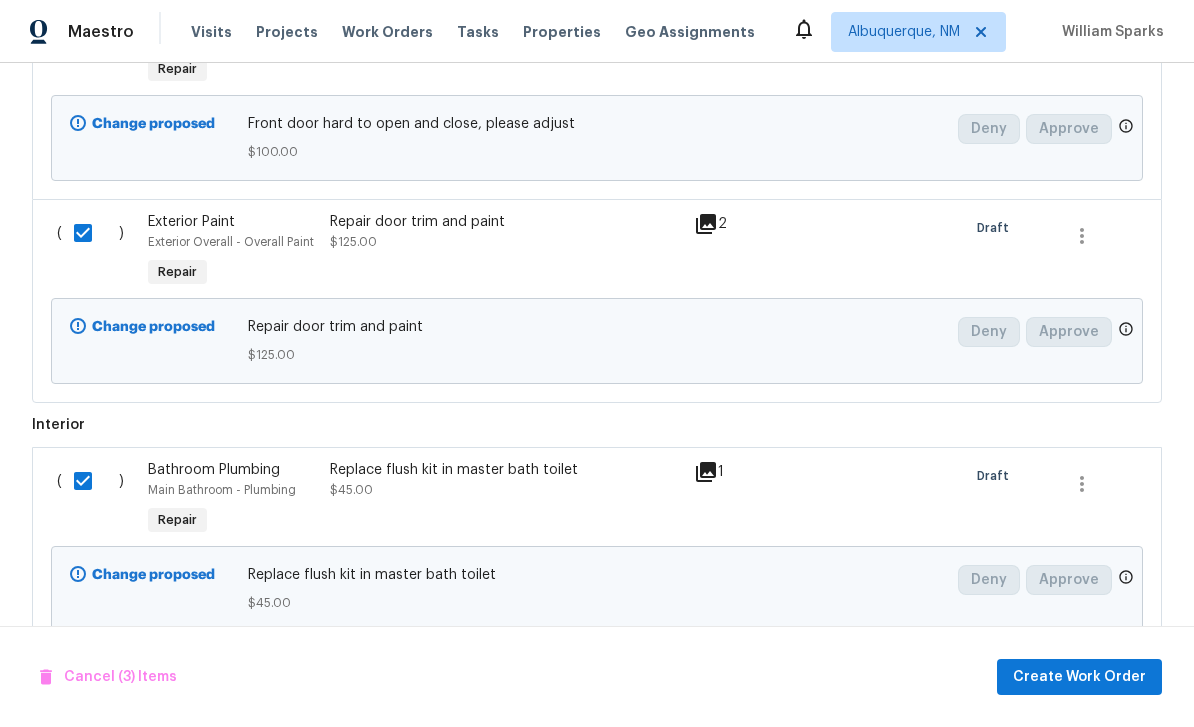 scroll, scrollTop: 1216, scrollLeft: 0, axis: vertical 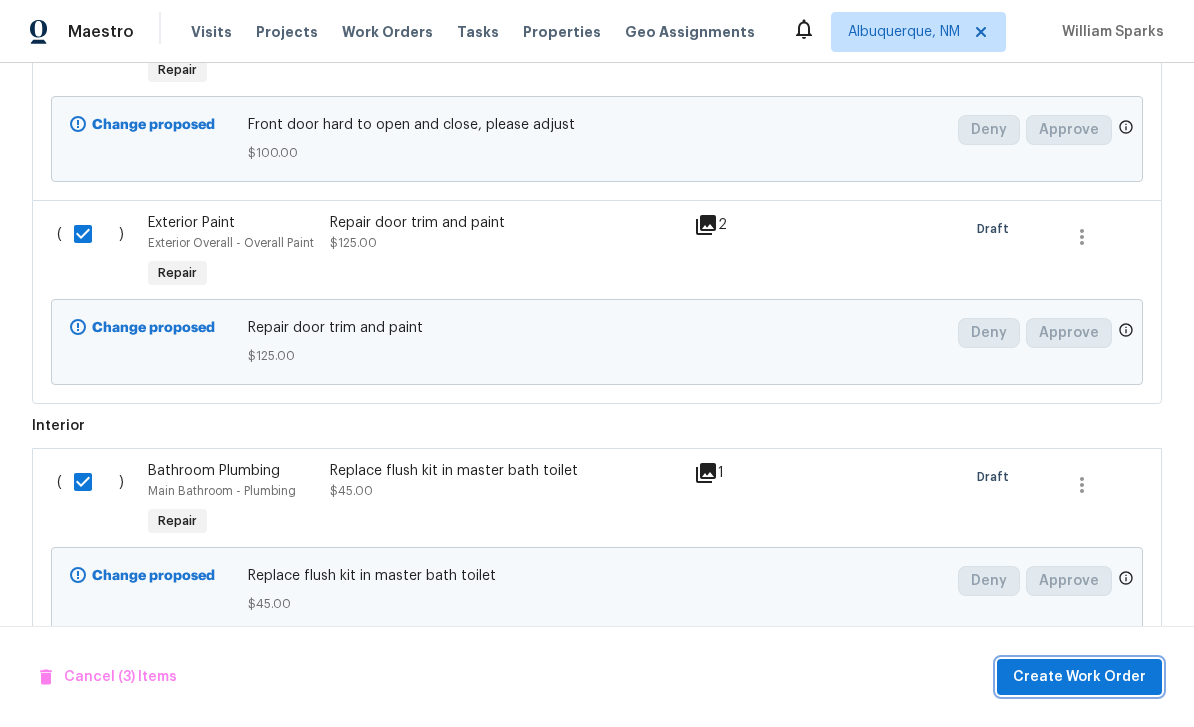 click on "Create Work Order" at bounding box center (1079, 677) 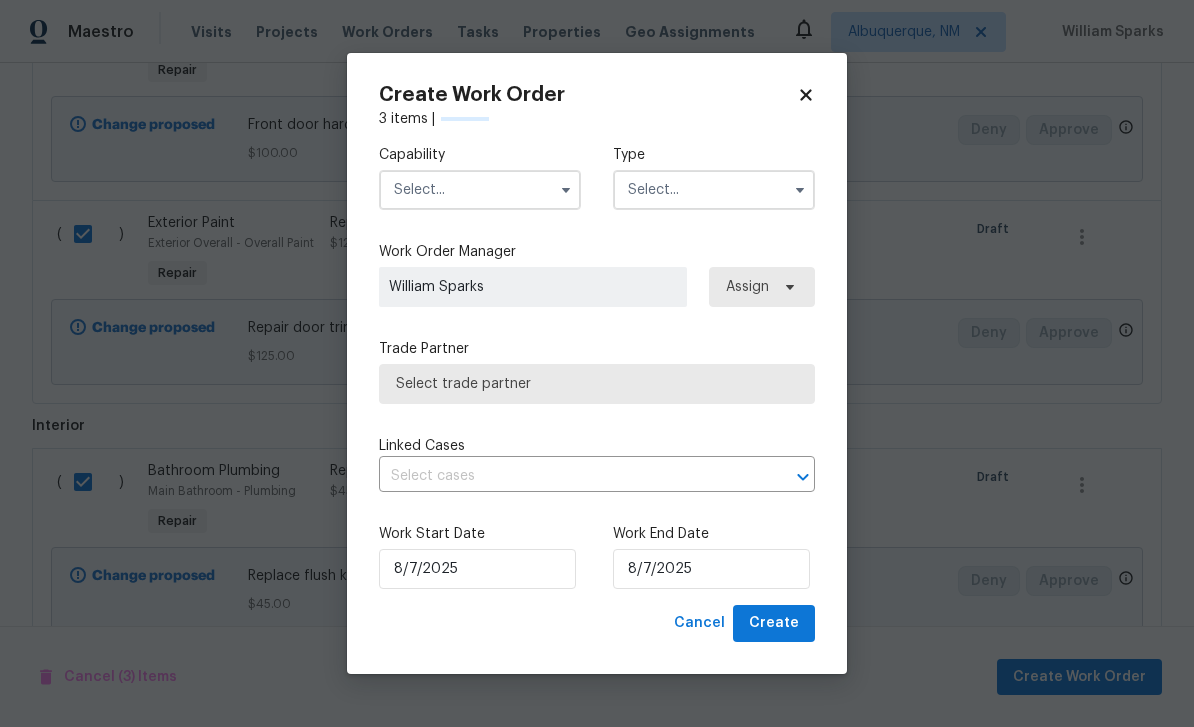 checkbox on "false" 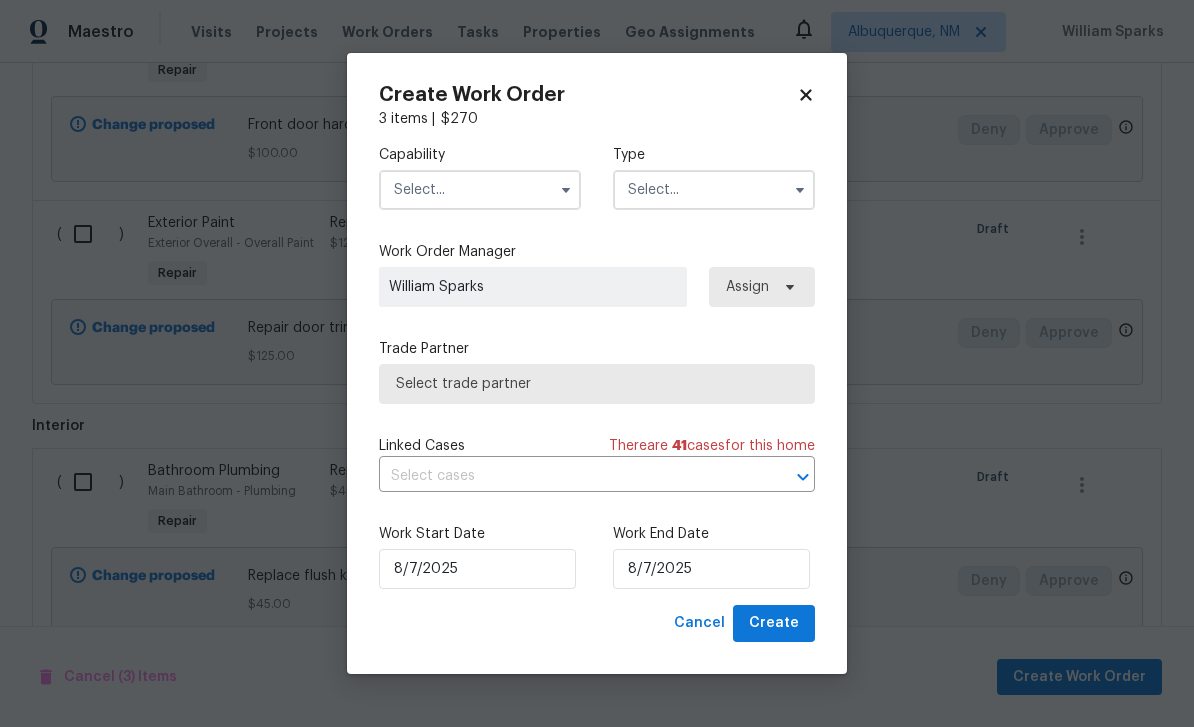 click at bounding box center (480, 190) 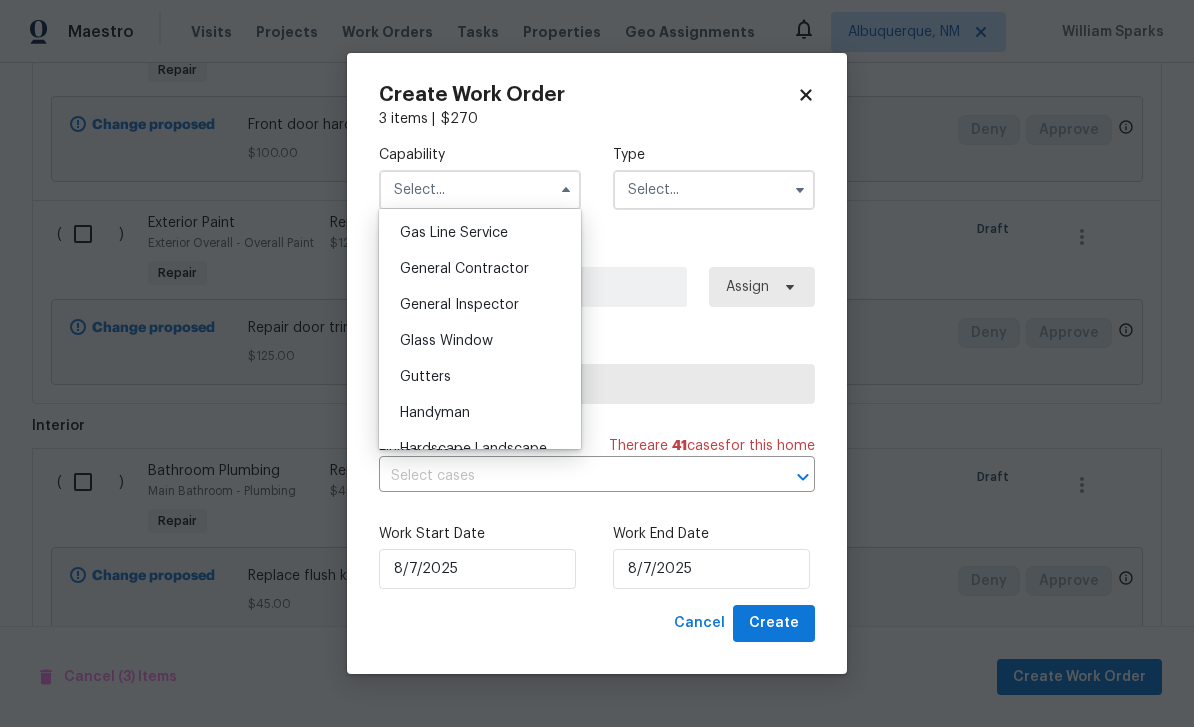 scroll, scrollTop: 920, scrollLeft: 0, axis: vertical 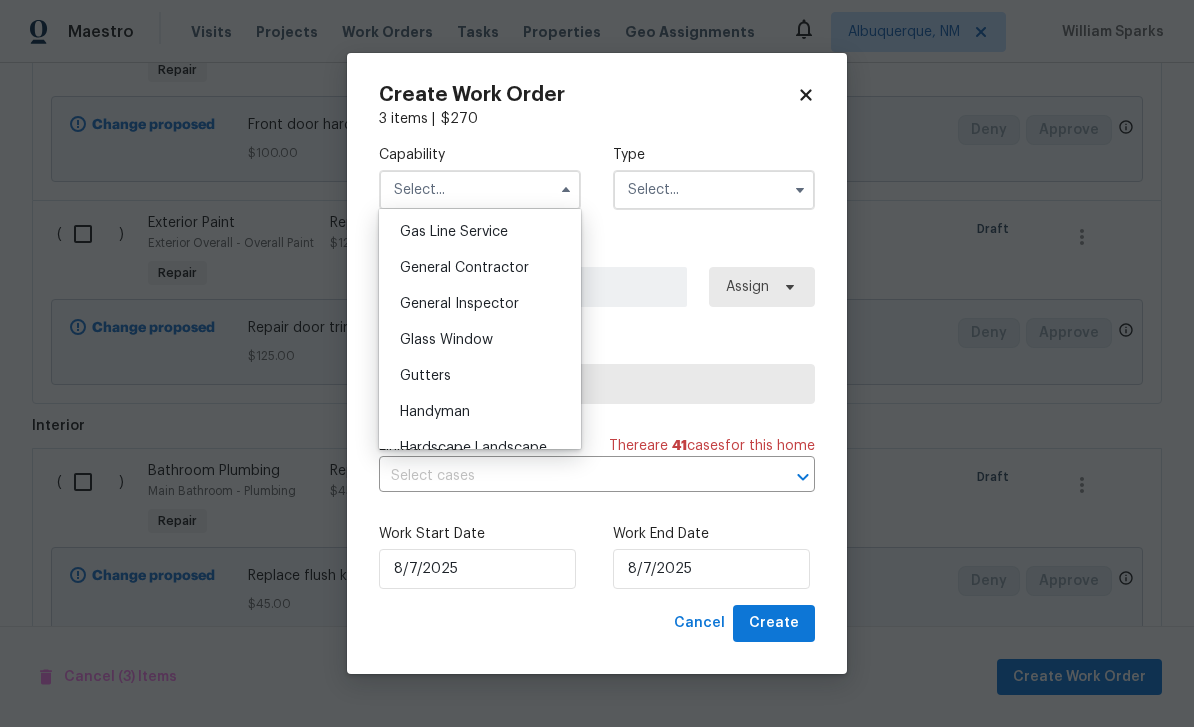 click on "General Contractor" at bounding box center (480, 268) 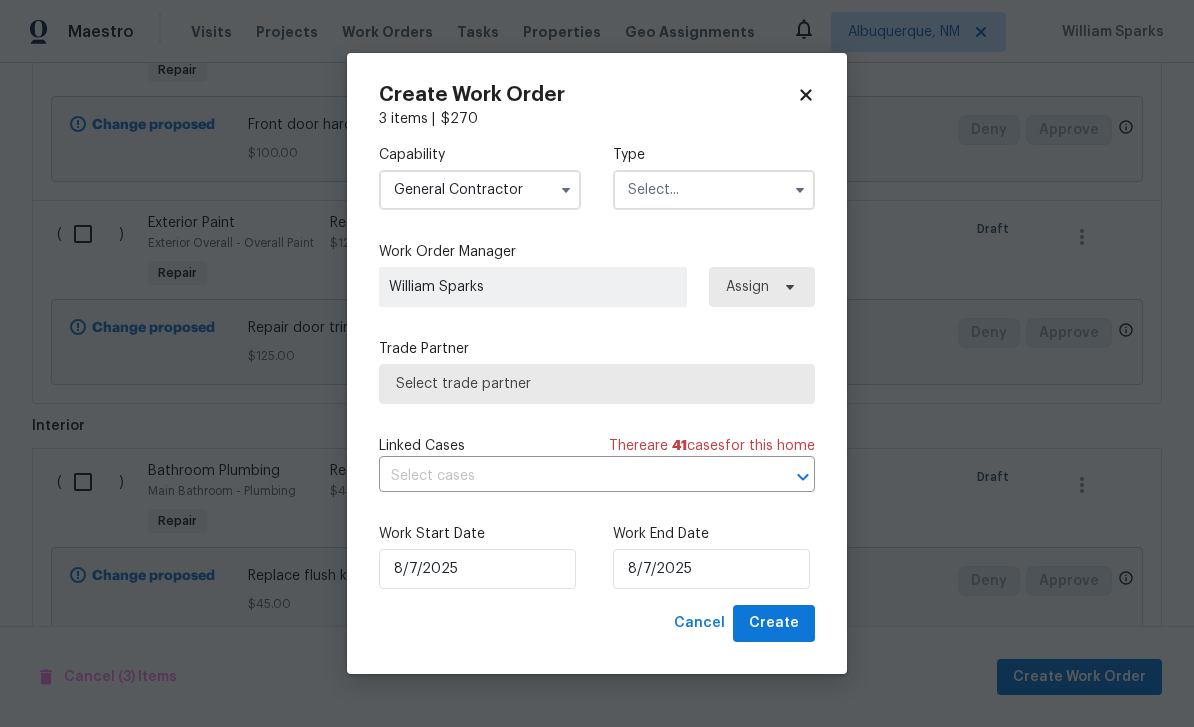 click at bounding box center (714, 190) 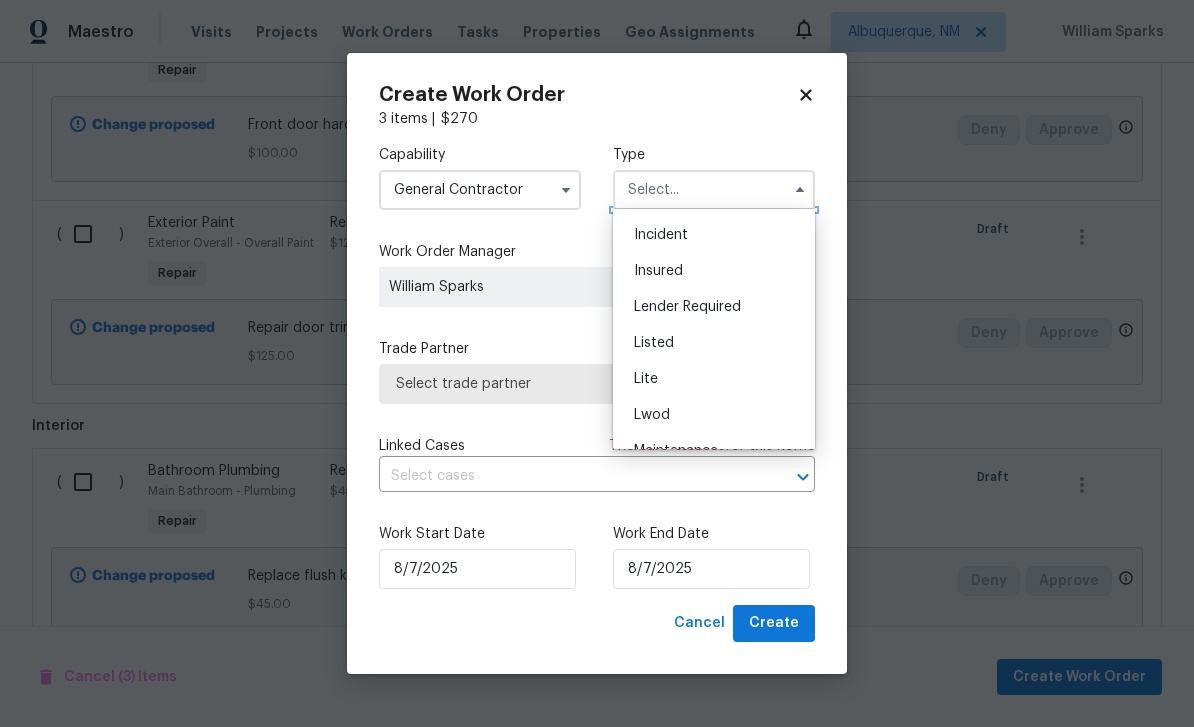 scroll, scrollTop: 104, scrollLeft: 0, axis: vertical 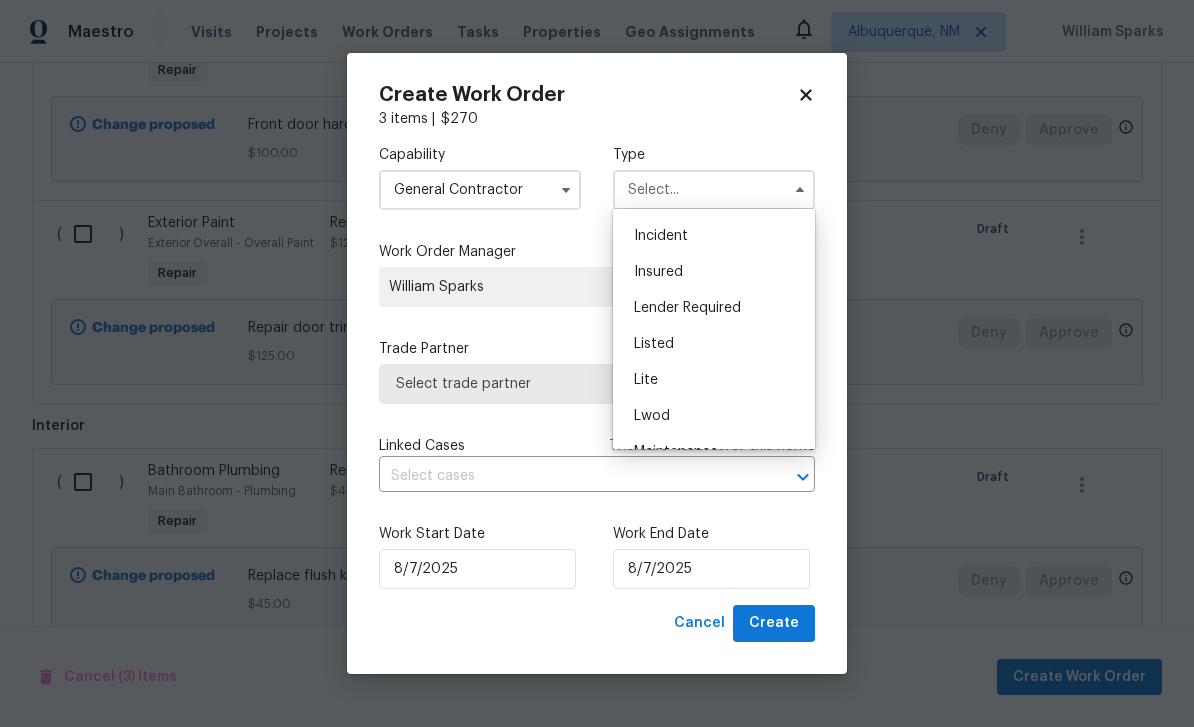 click on "Listed" at bounding box center [714, 344] 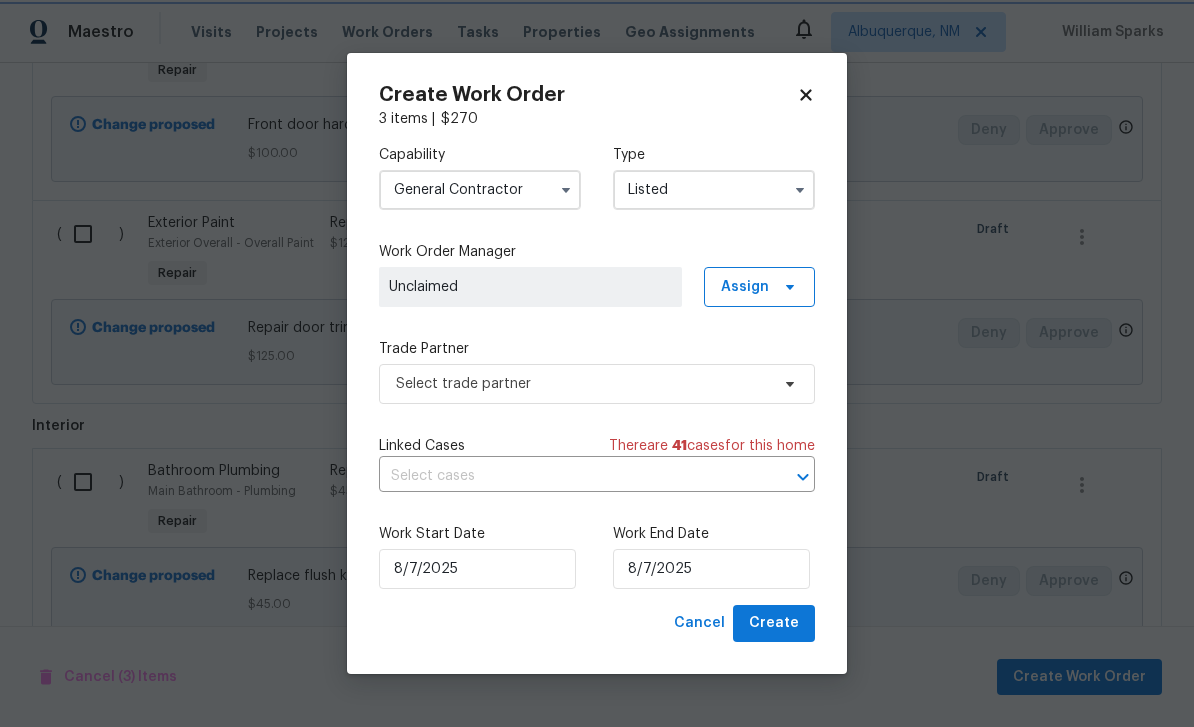 scroll, scrollTop: 0, scrollLeft: 0, axis: both 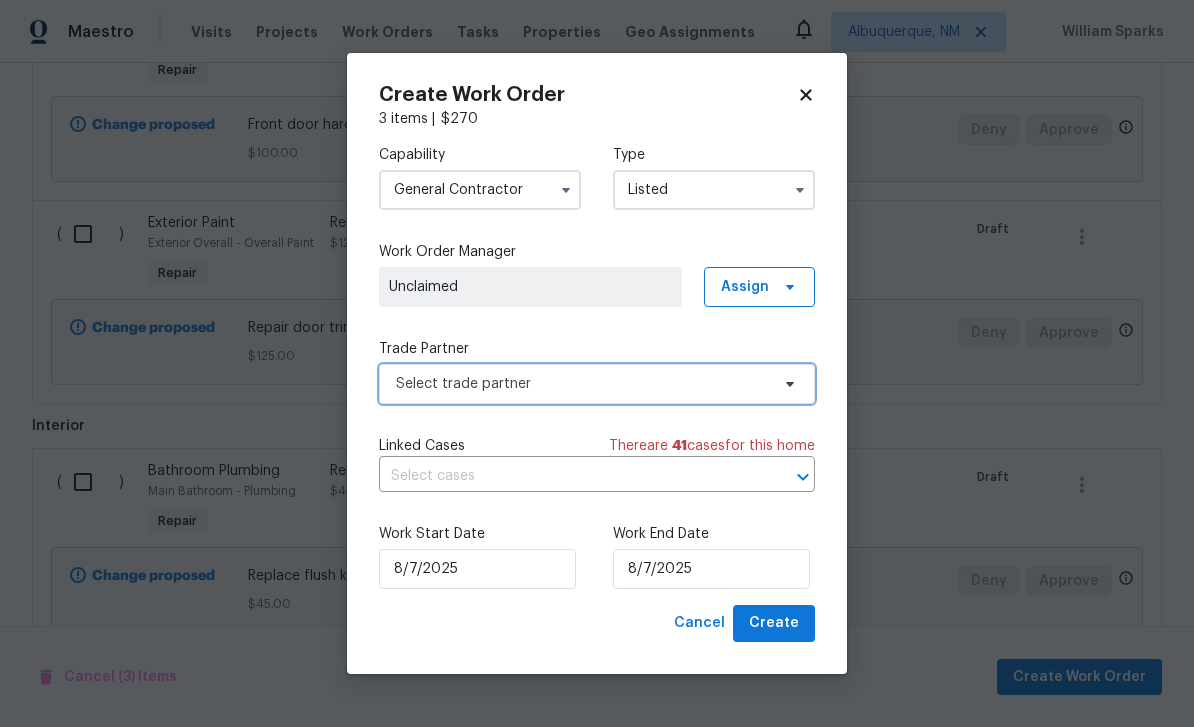 click on "Select trade partner" at bounding box center [582, 384] 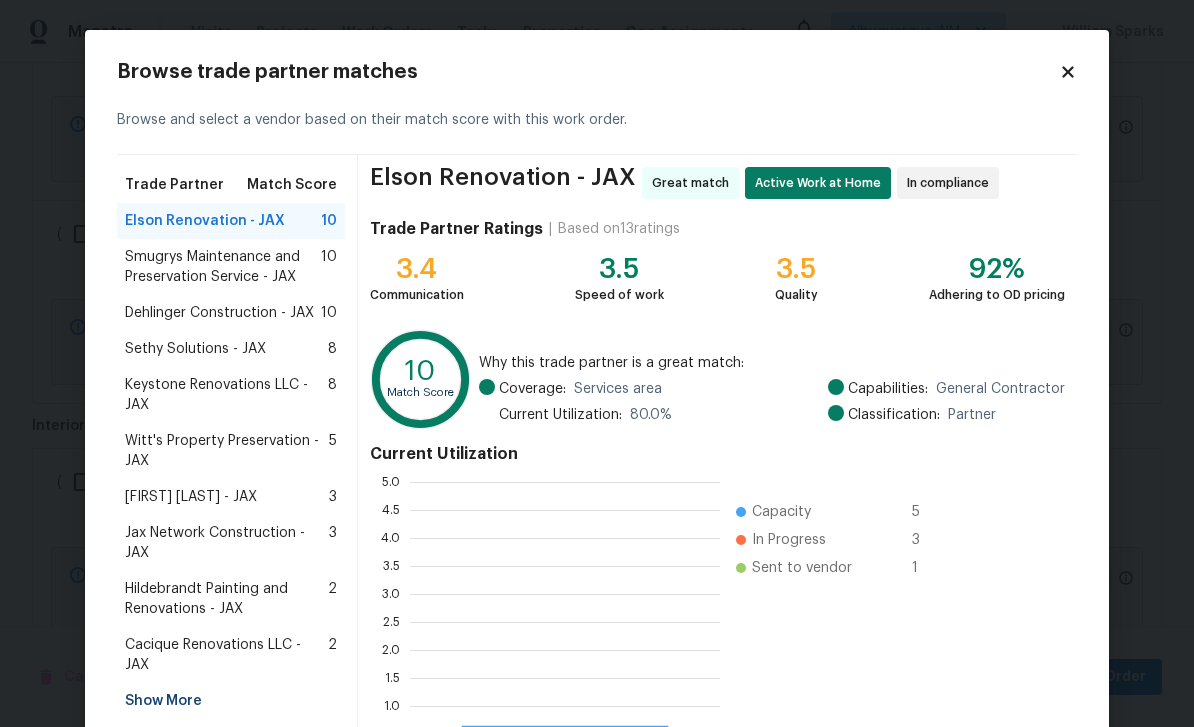 scroll, scrollTop: 2, scrollLeft: 2, axis: both 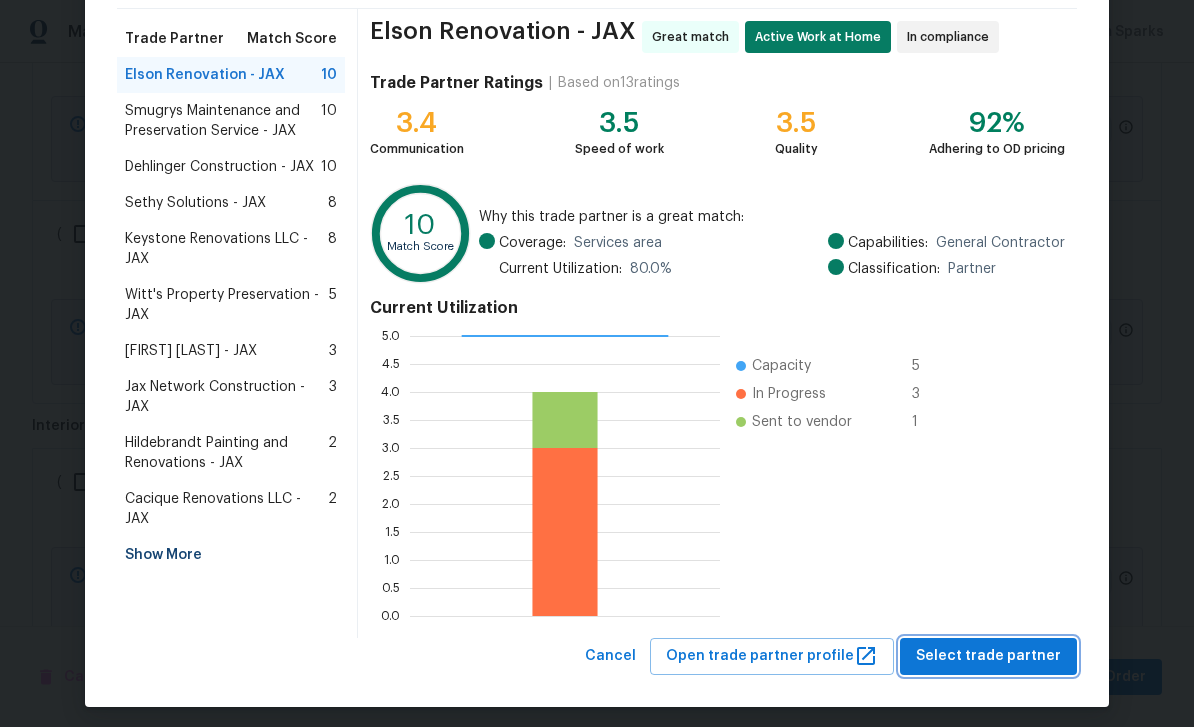 click on "Select trade partner" at bounding box center [988, 656] 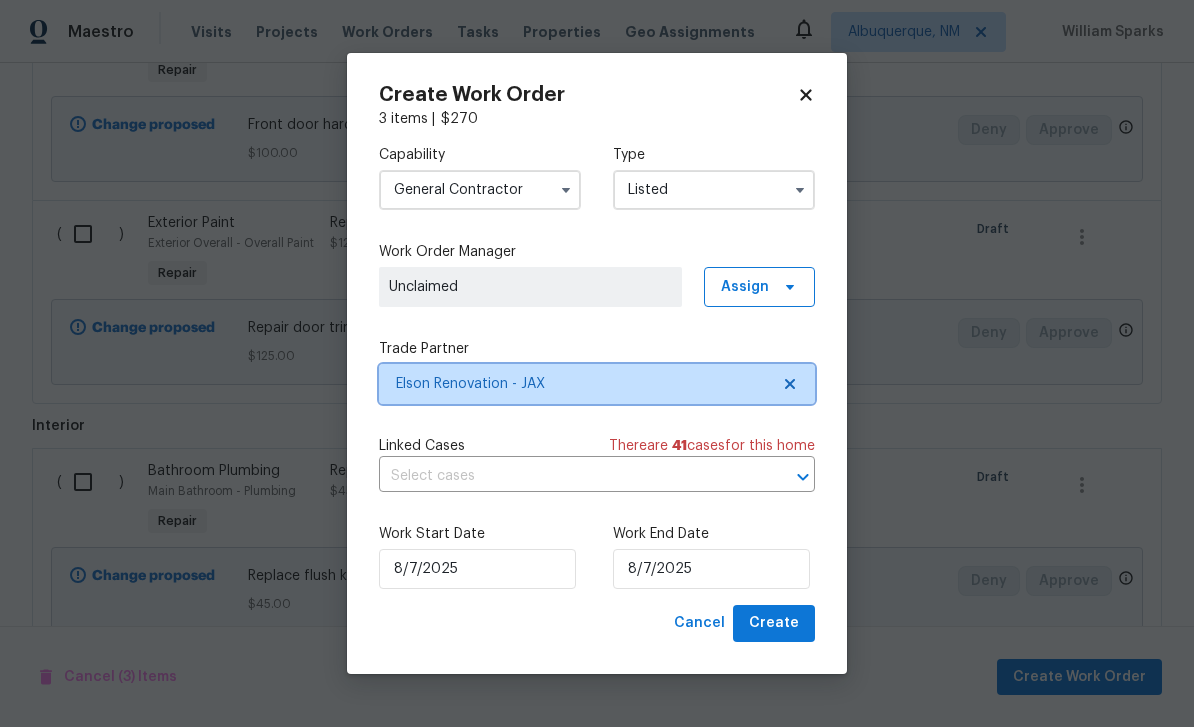 scroll, scrollTop: 0, scrollLeft: 0, axis: both 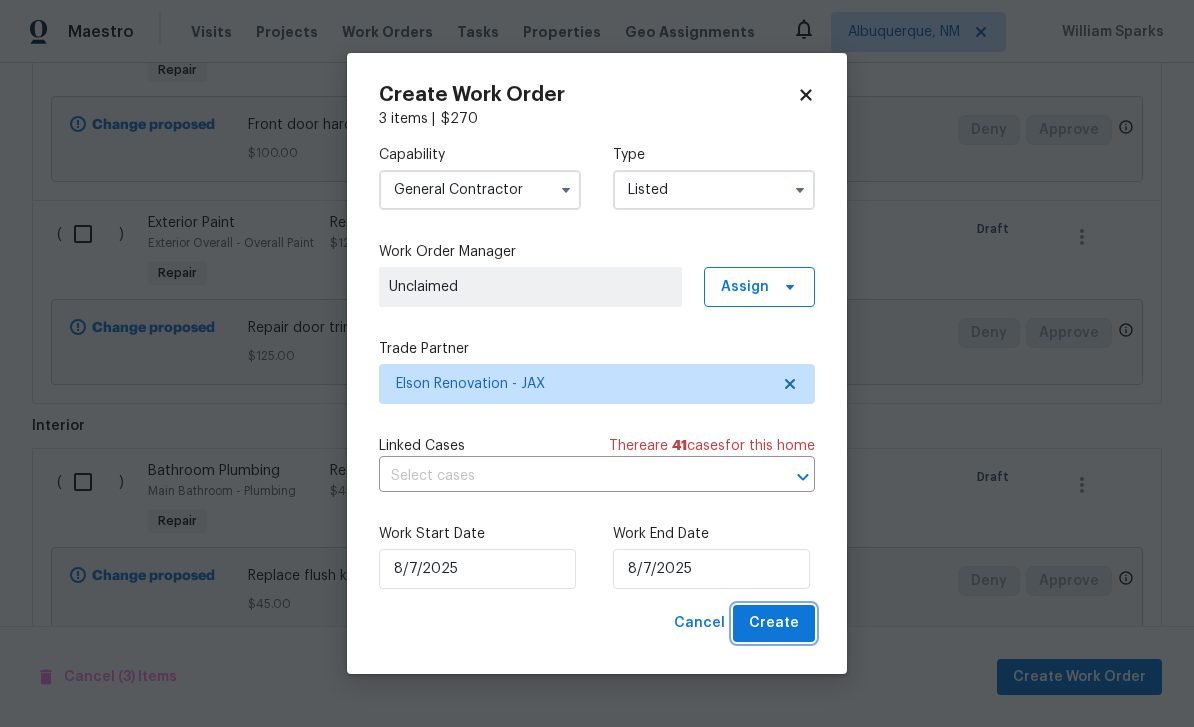 click on "Create" at bounding box center [774, 623] 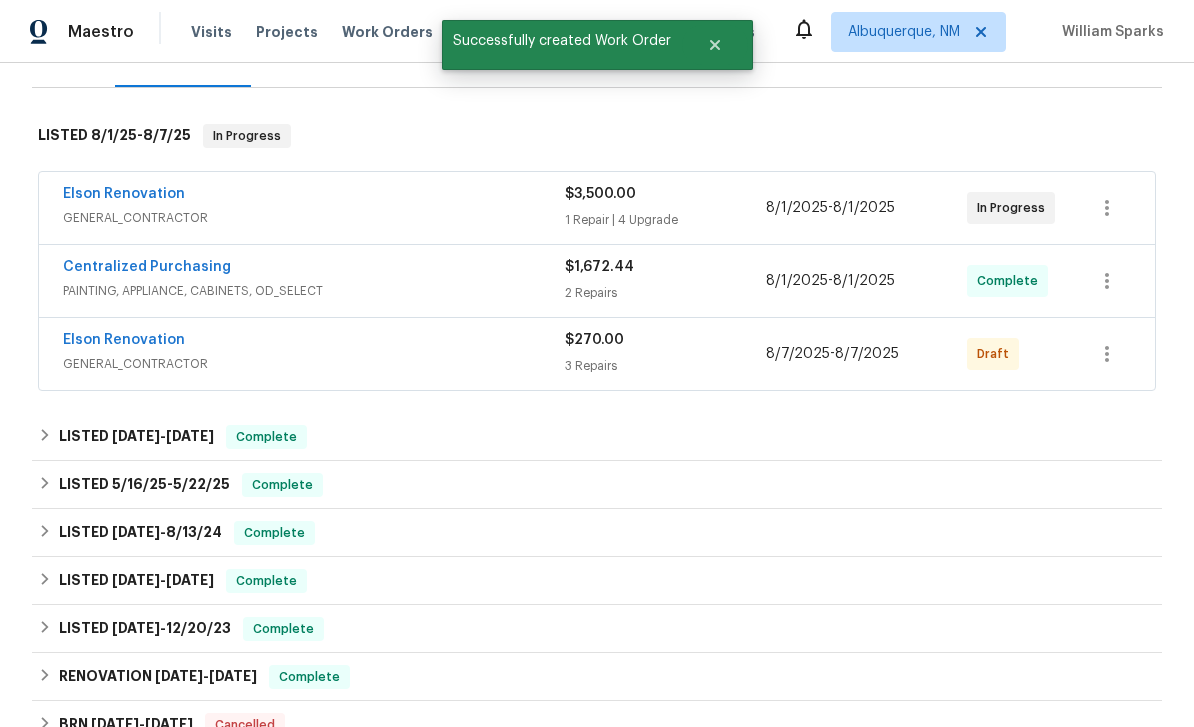 scroll, scrollTop: 343, scrollLeft: 0, axis: vertical 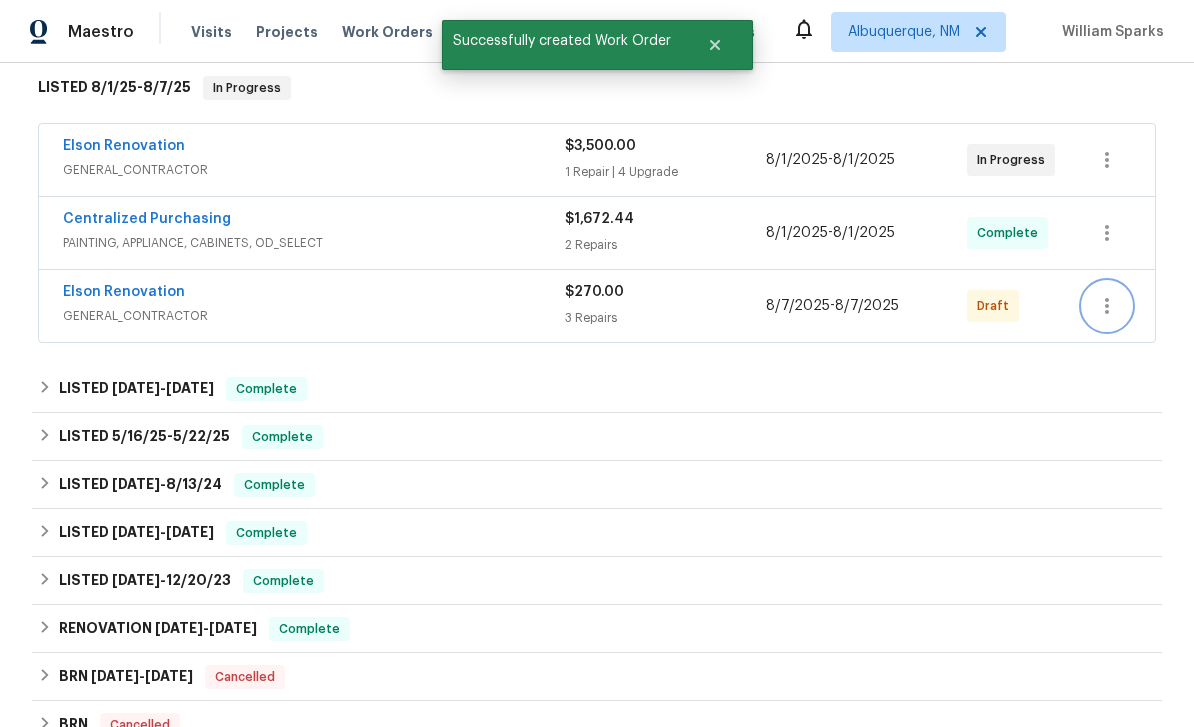 click 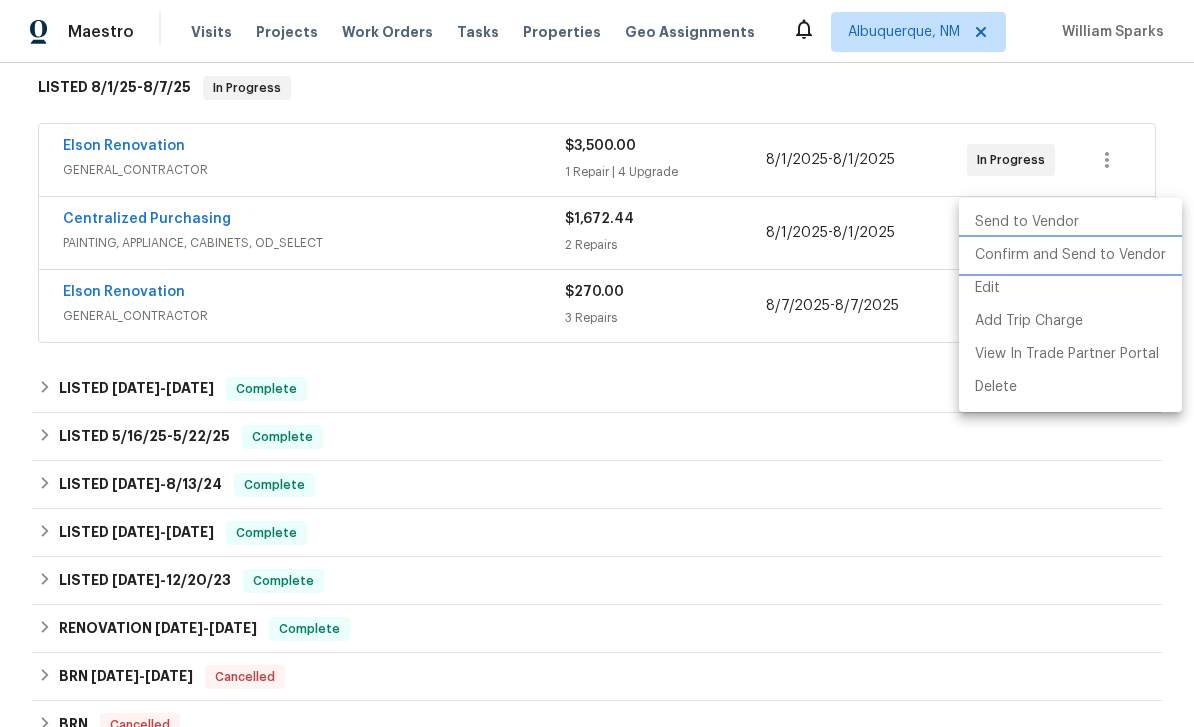 click on "Confirm and Send to Vendor" at bounding box center (1070, 255) 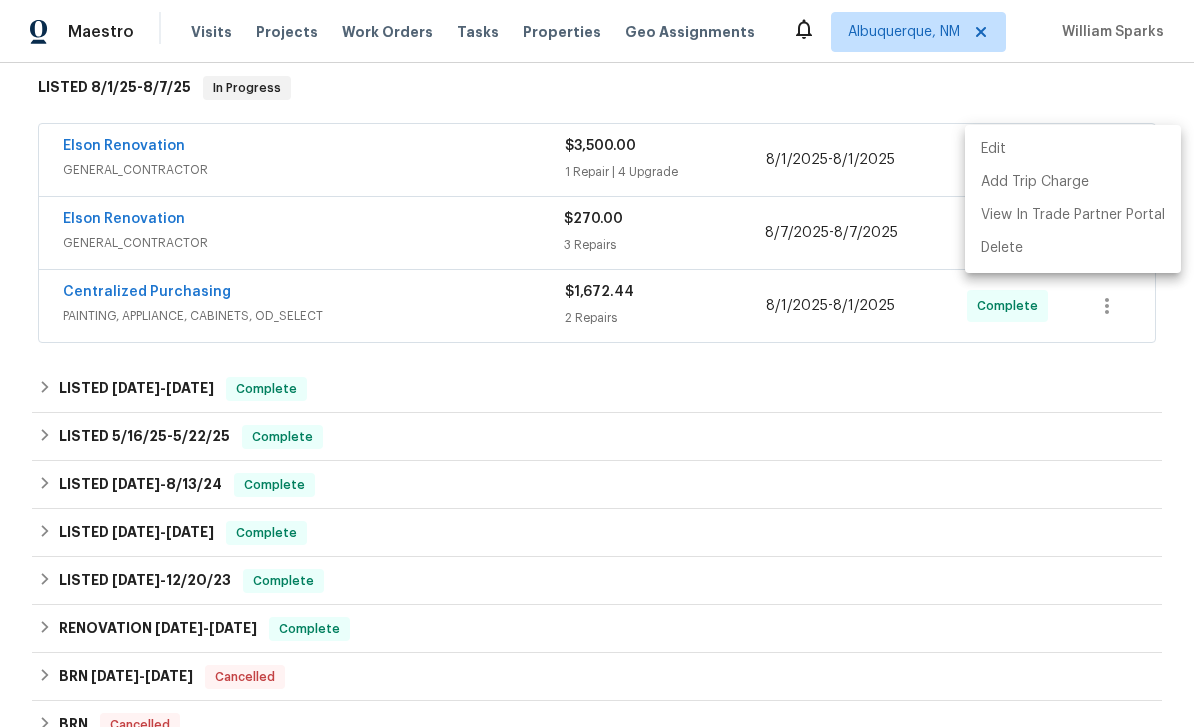 click at bounding box center [597, 363] 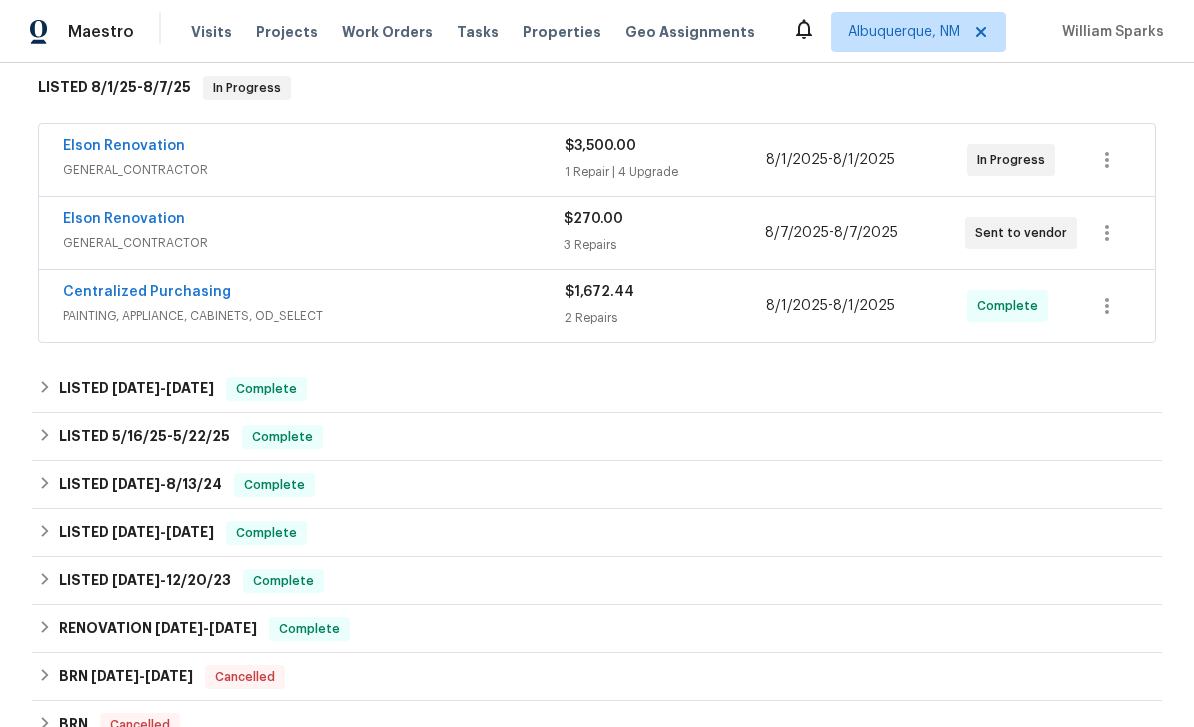 click on "Elson Renovation" at bounding box center [124, 146] 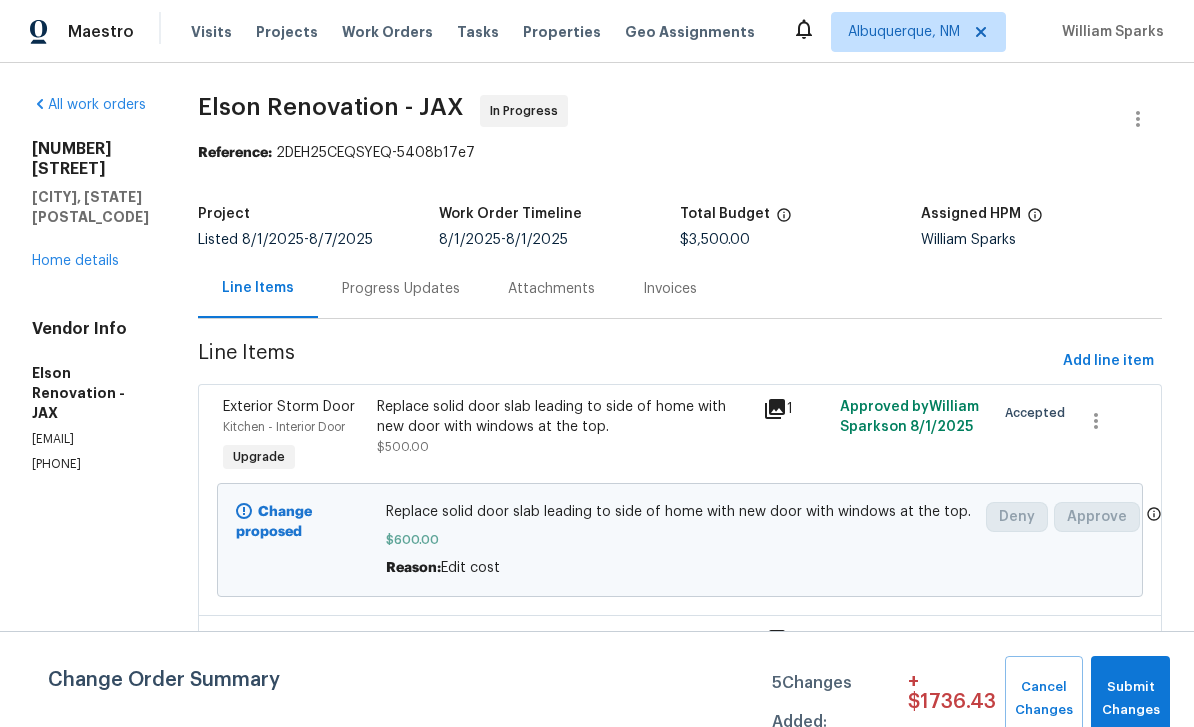 scroll, scrollTop: 0, scrollLeft: 0, axis: both 